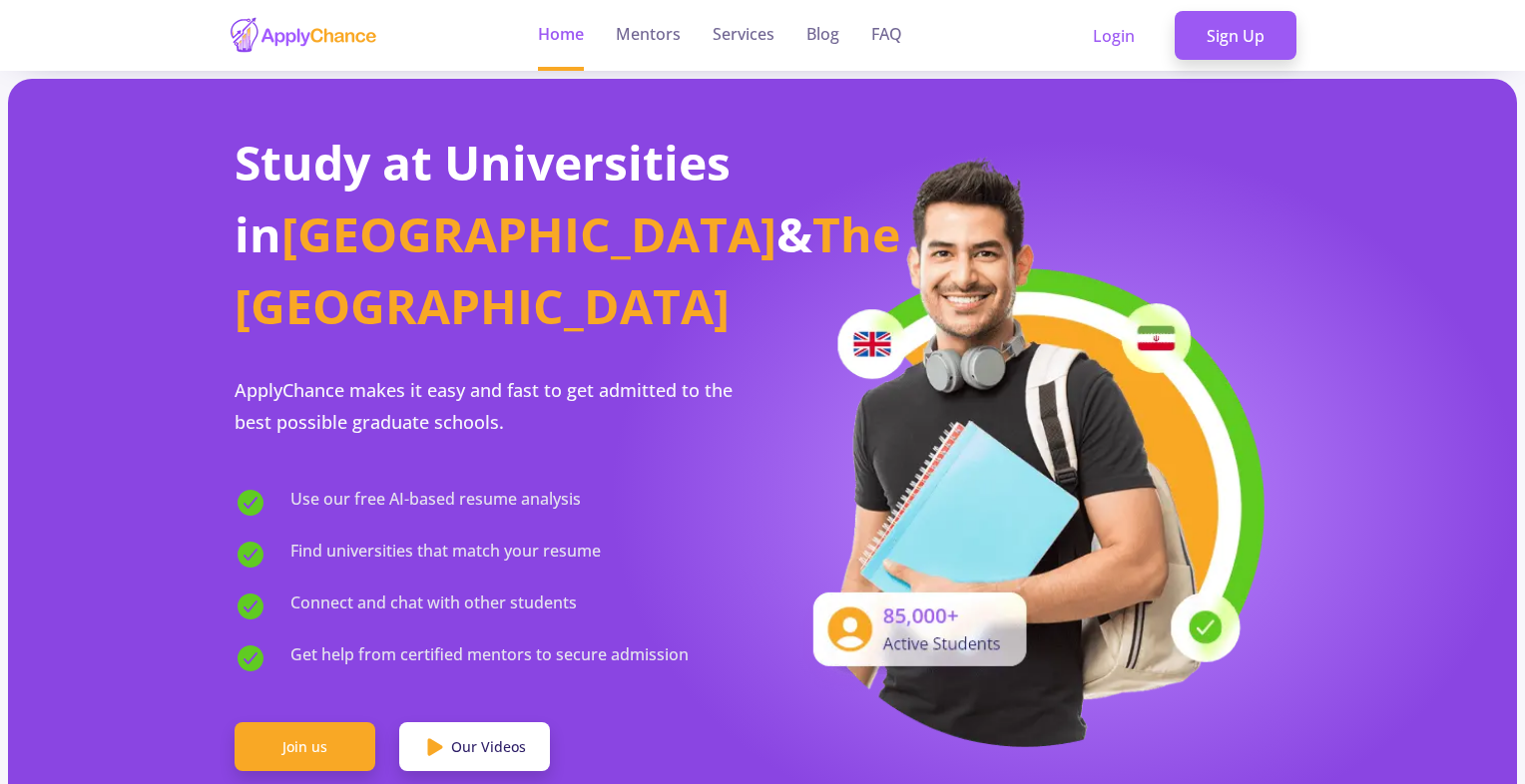 scroll, scrollTop: 0, scrollLeft: 0, axis: both 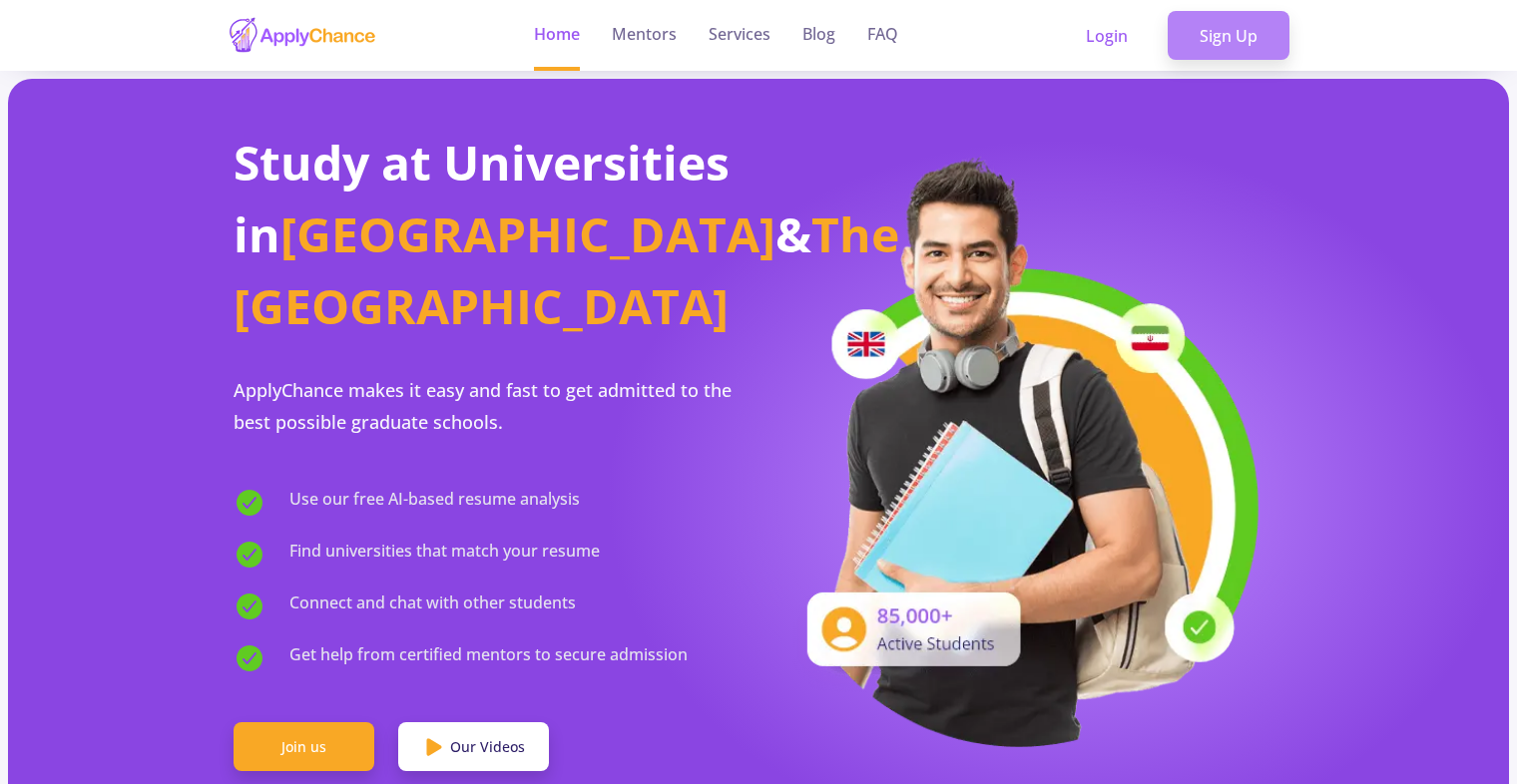 click on "Sign Up" 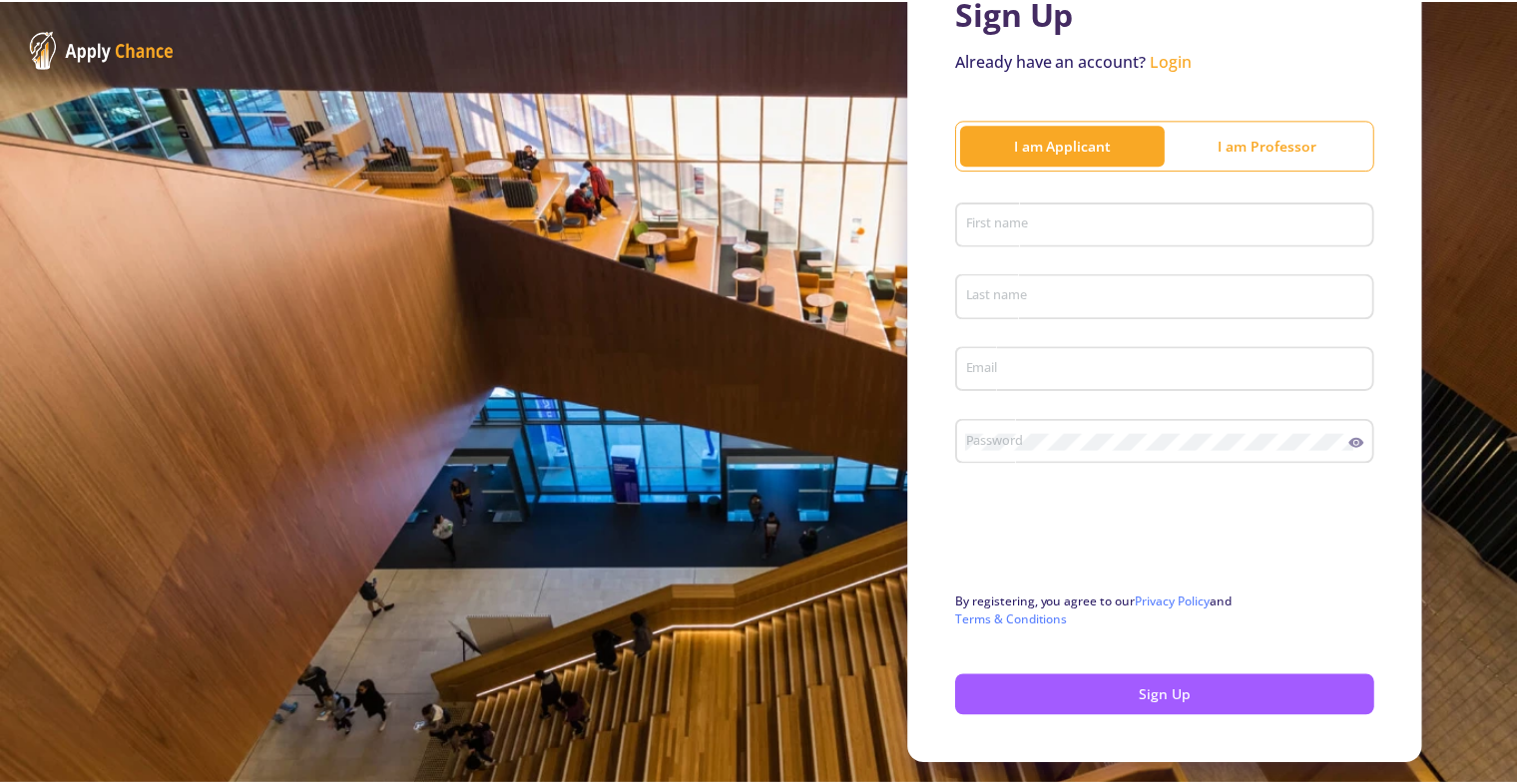 scroll, scrollTop: 143, scrollLeft: 0, axis: vertical 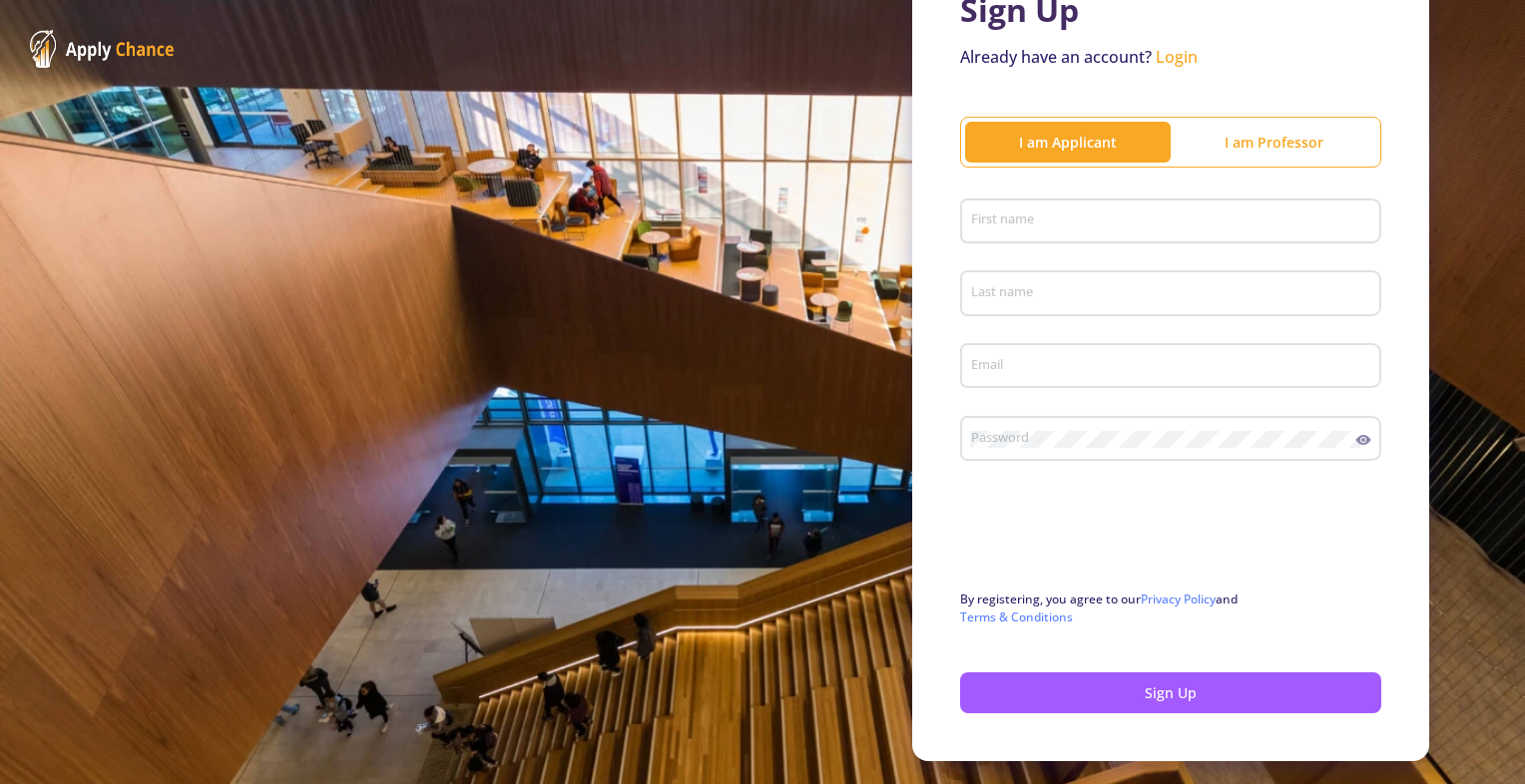 click on "First name" 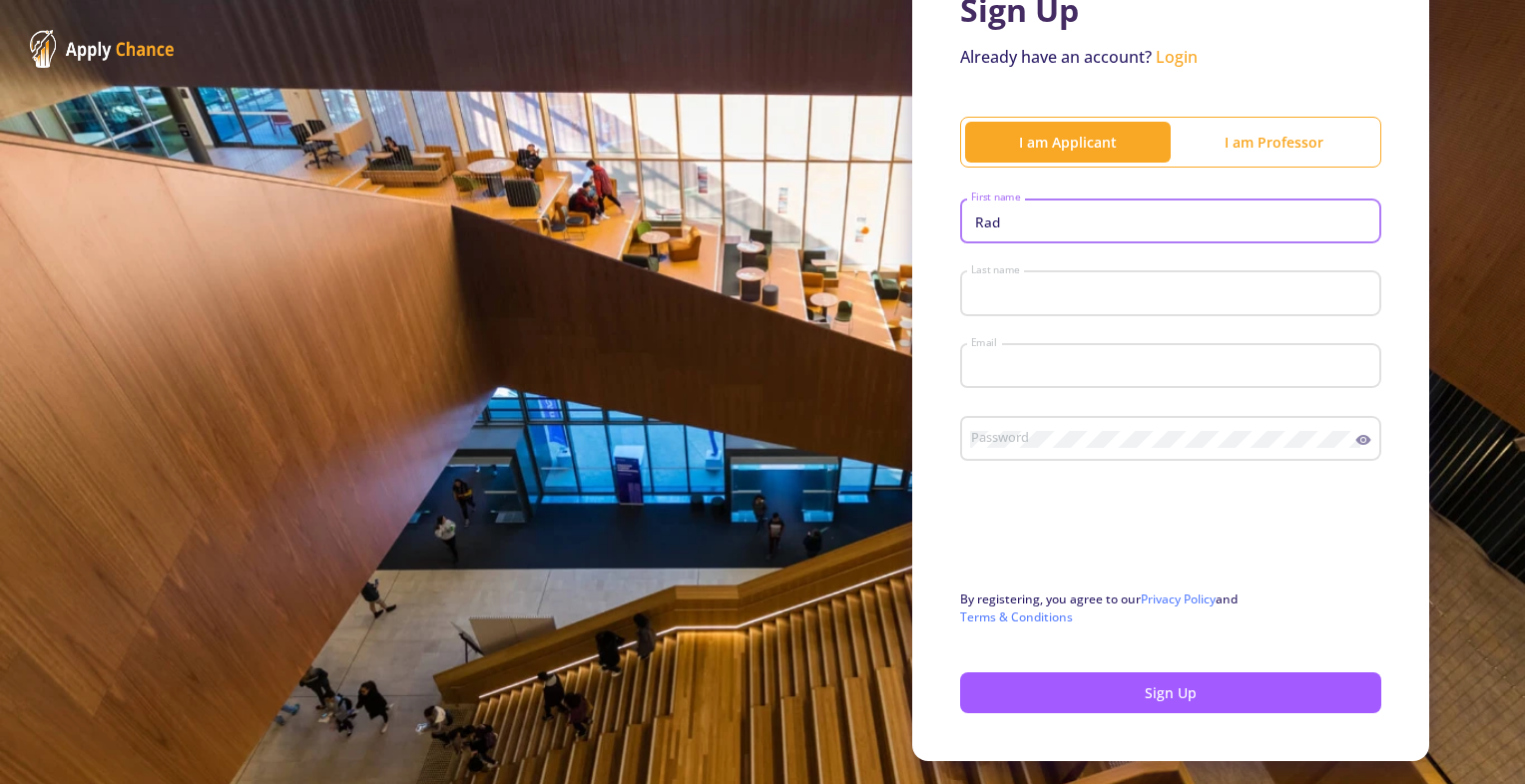 type on "Radin" 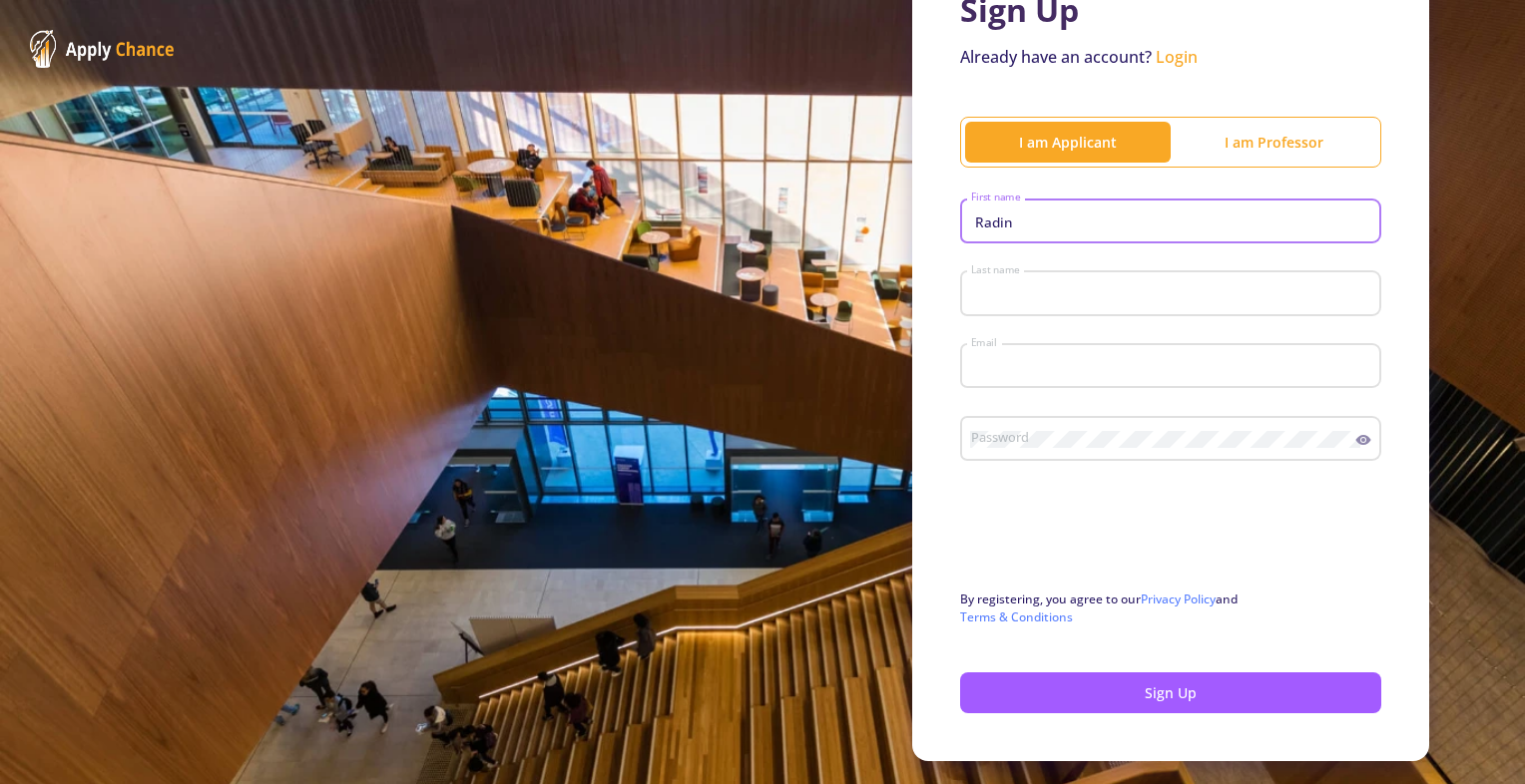 type on "Mokari" 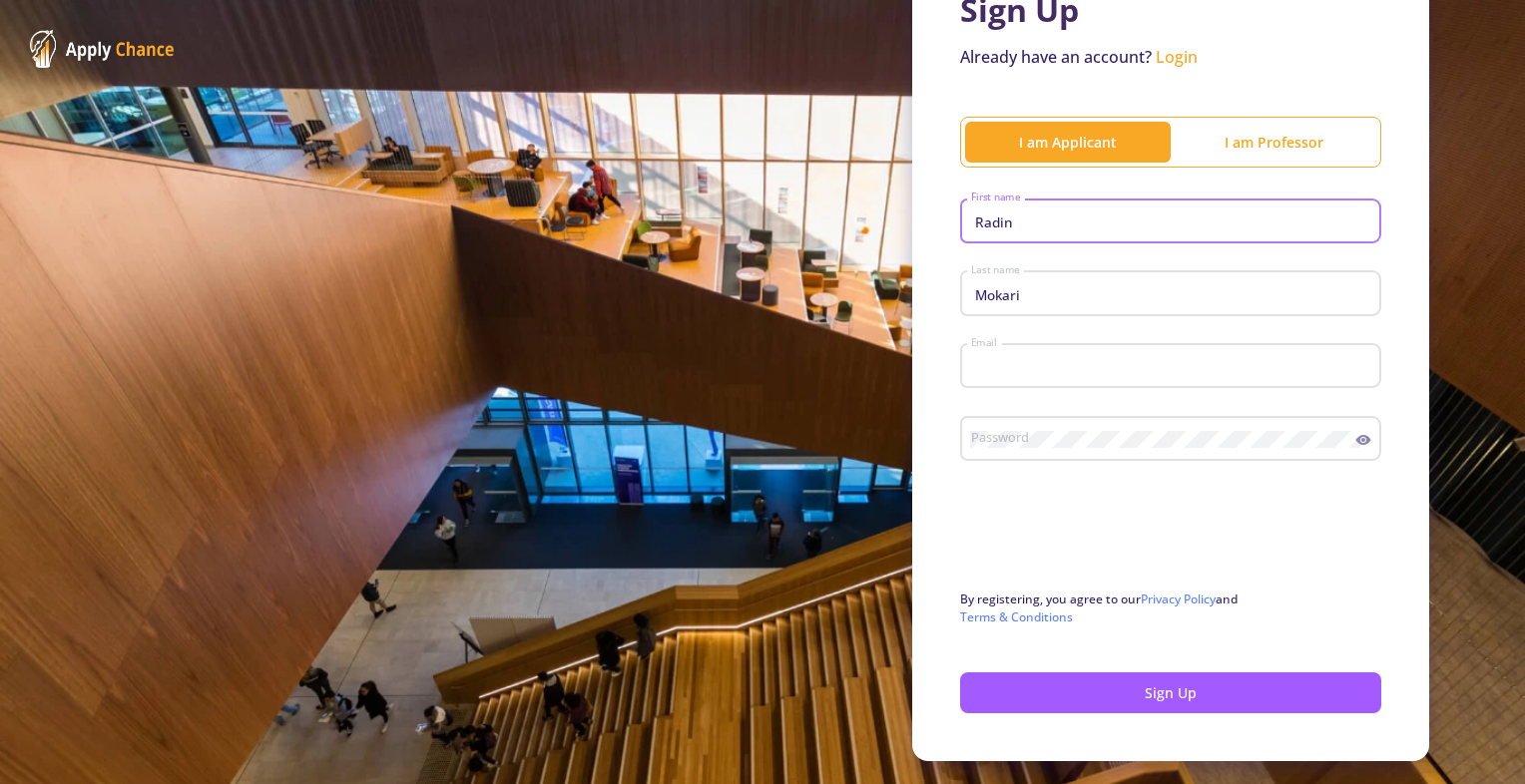type on "[EMAIL_ADDRESS][DOMAIN_NAME]" 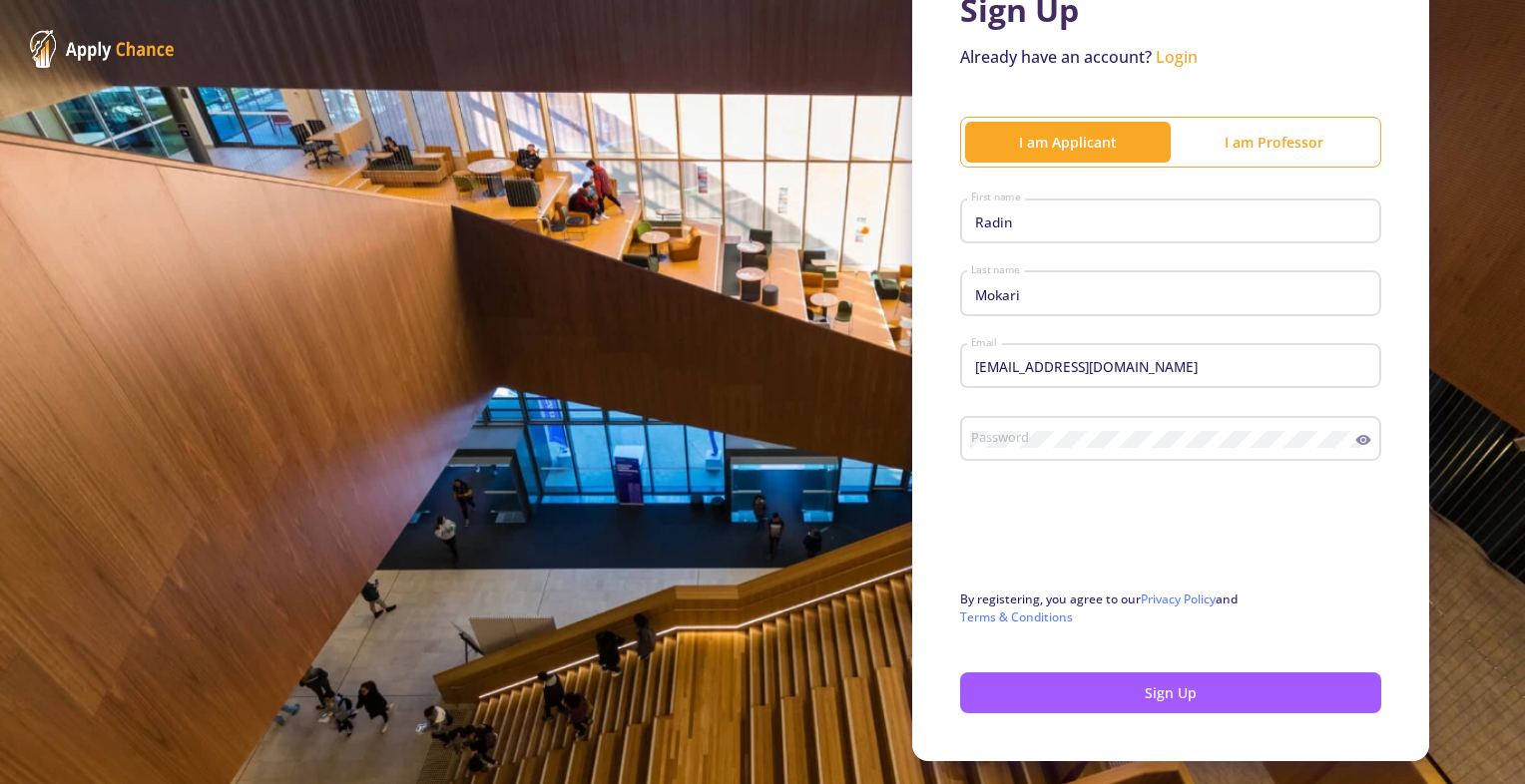 click on "Password" 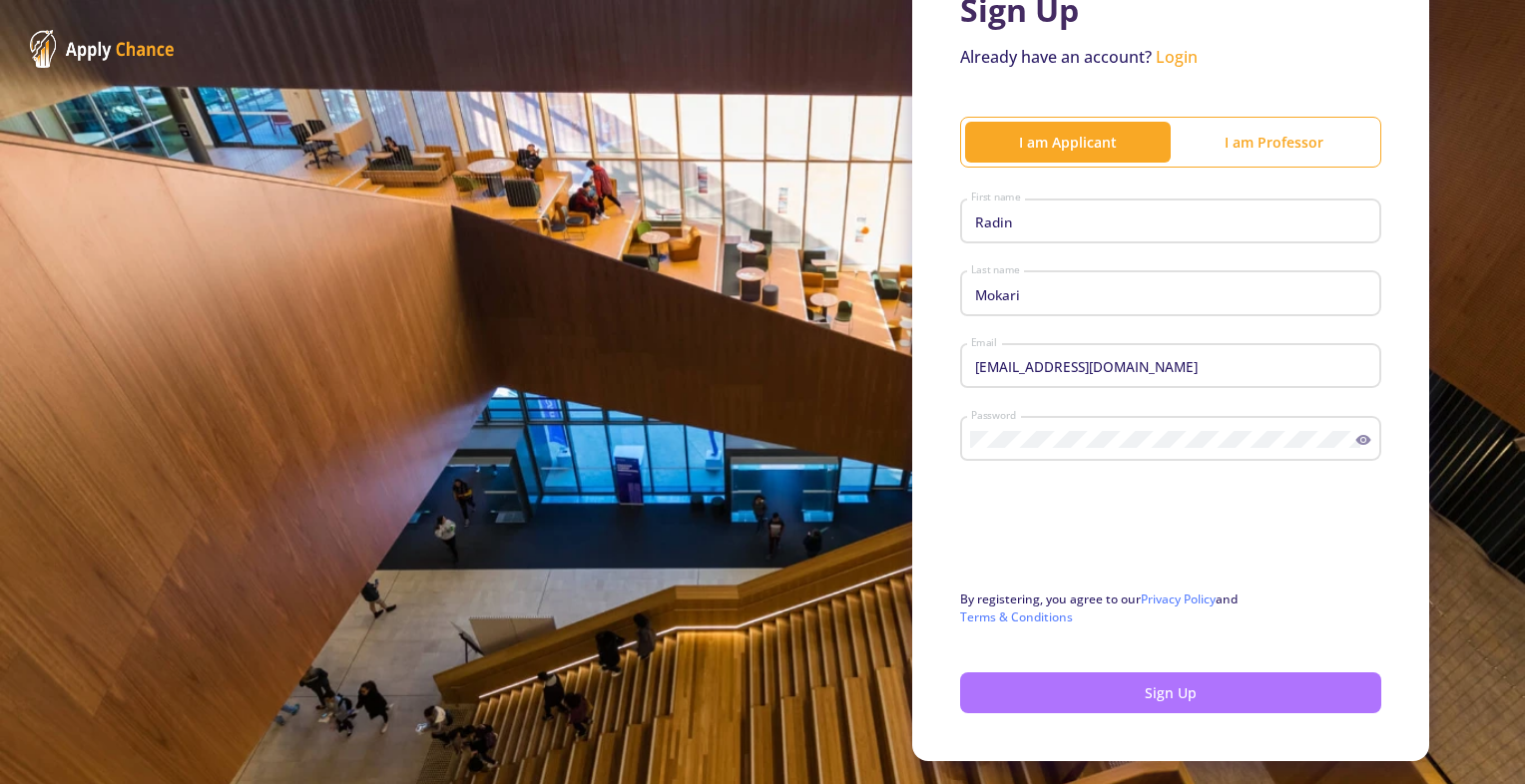 click on "Sign Up" 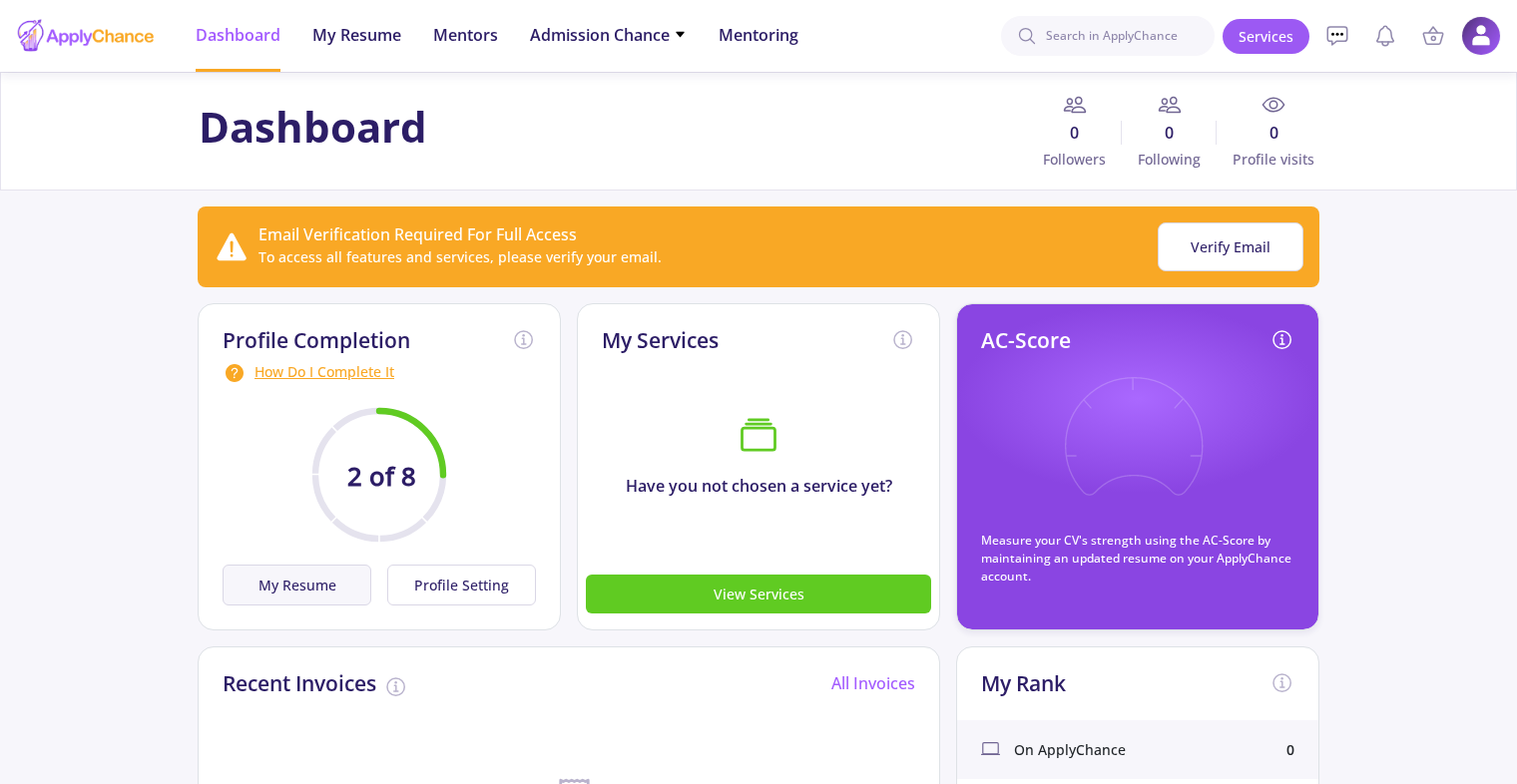 click on "My Resume" 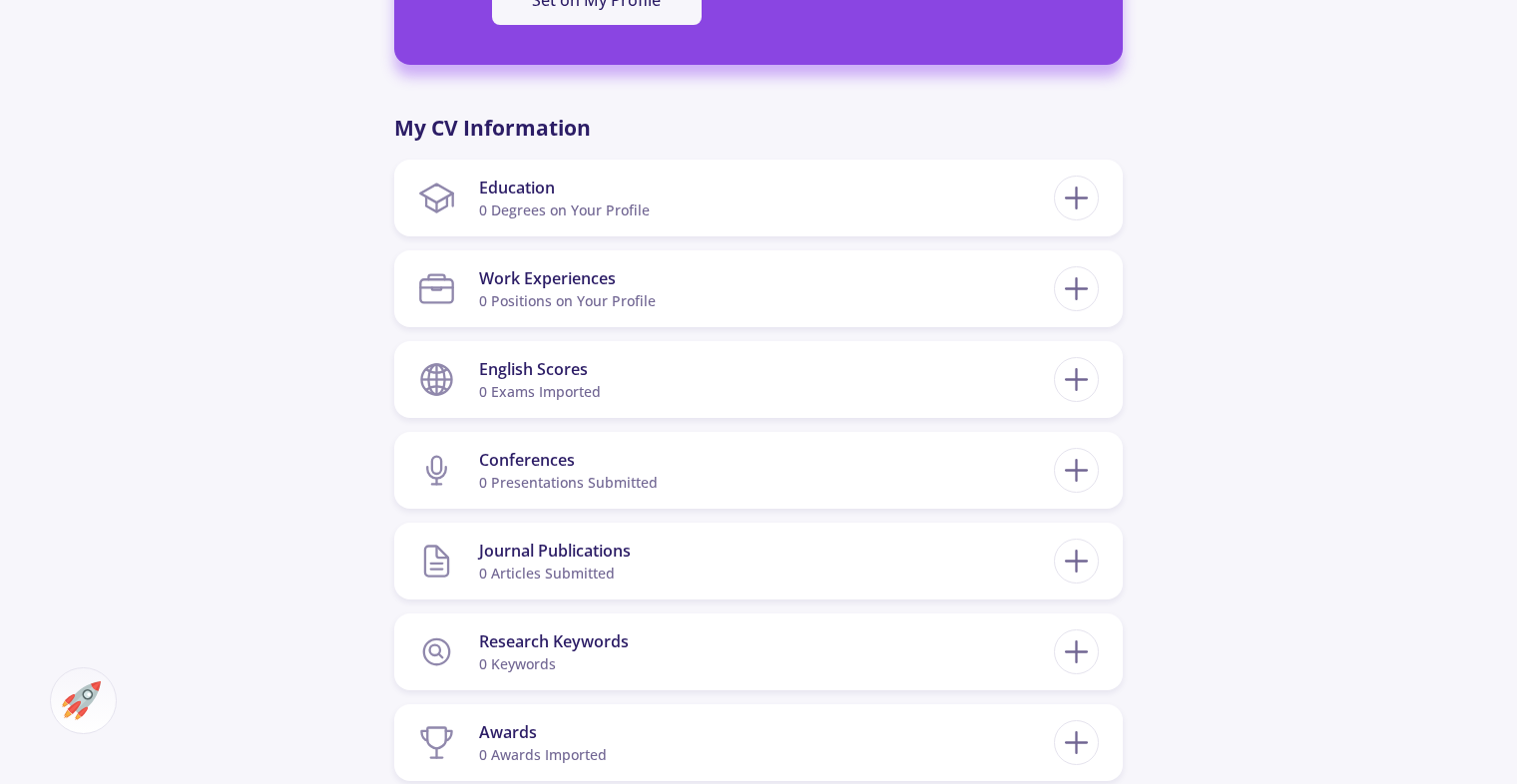 scroll, scrollTop: 822, scrollLeft: 0, axis: vertical 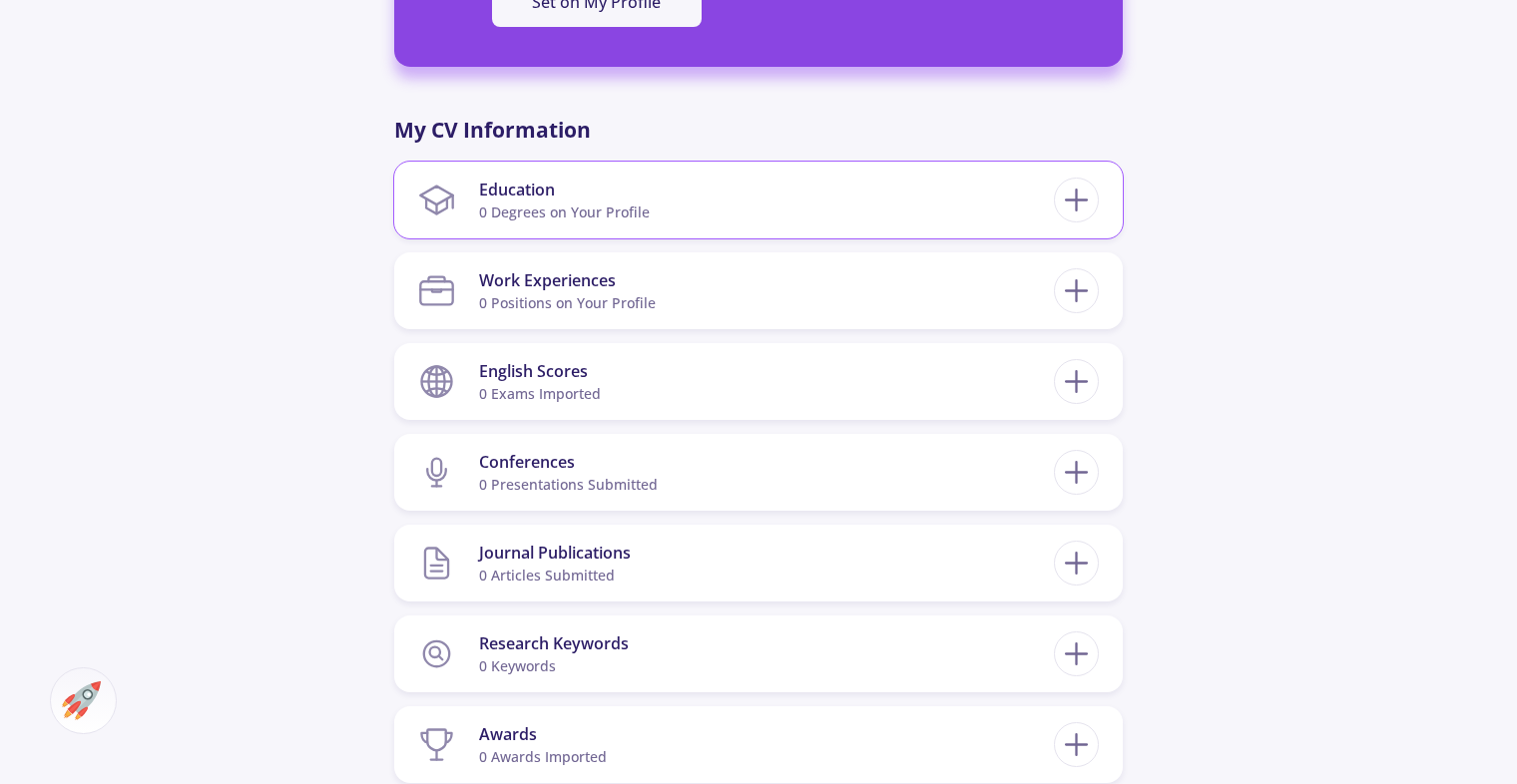 click on "Education 0 Degrees on Your Profile" at bounding box center [736, 199] 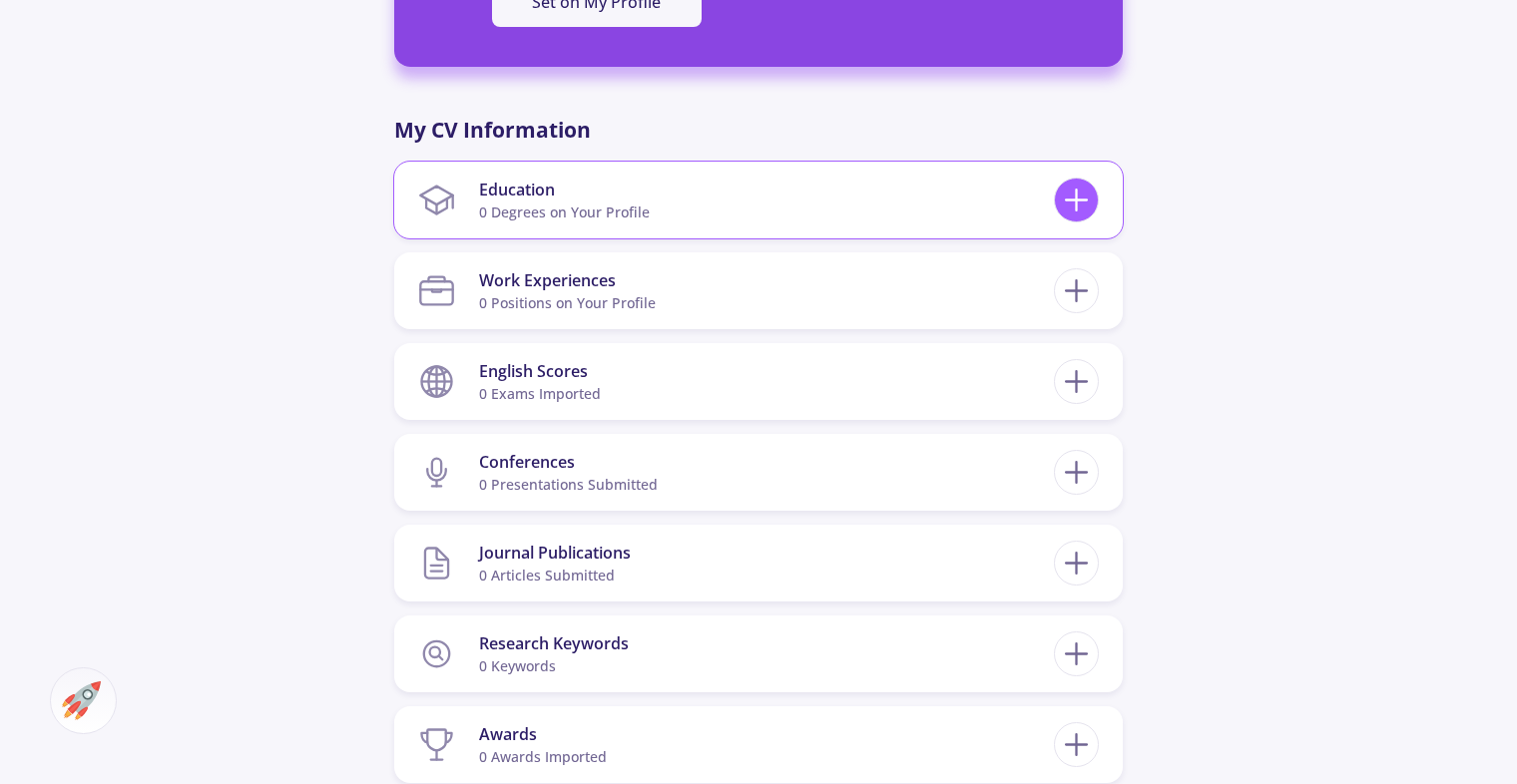 click 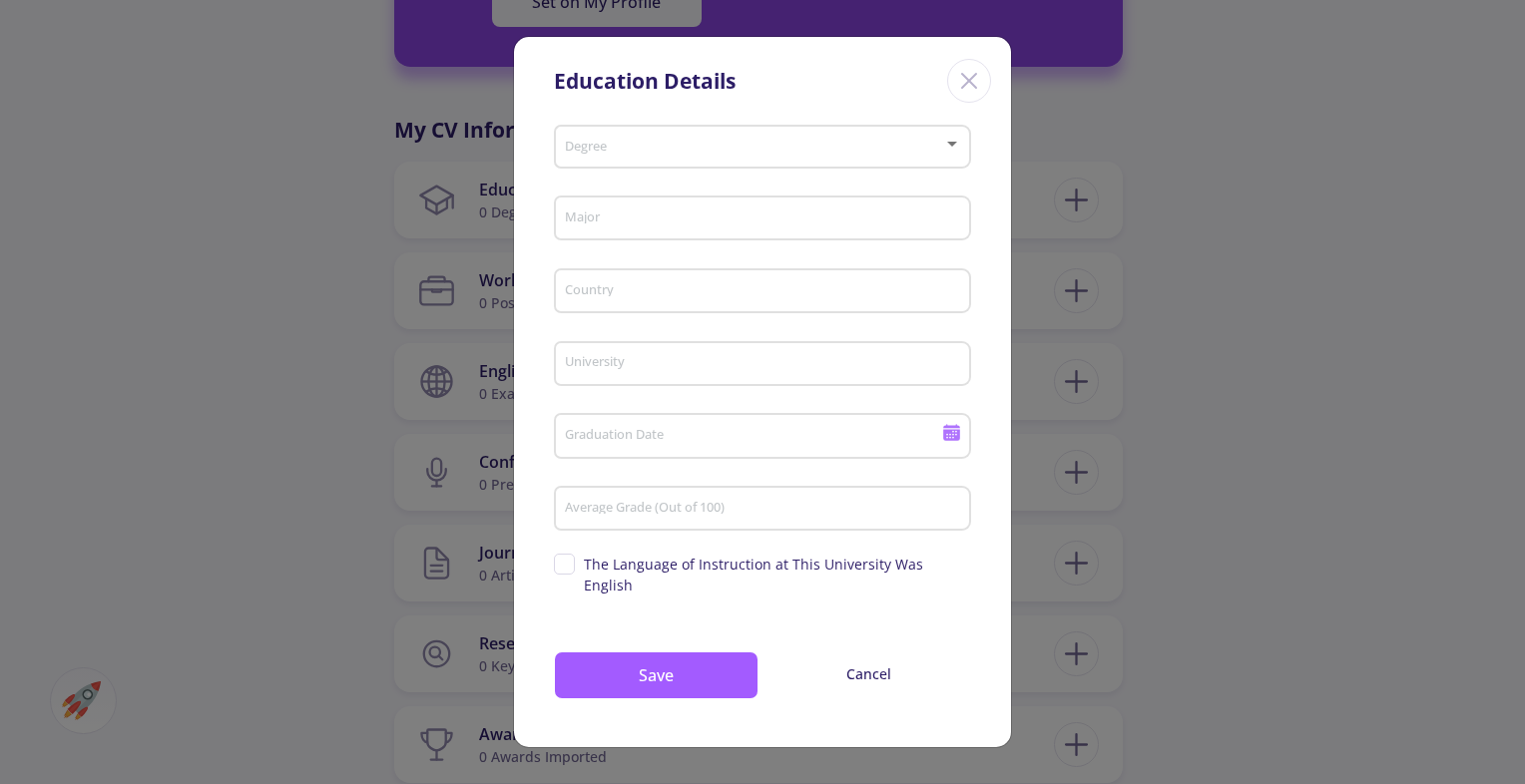 click at bounding box center [757, 148] 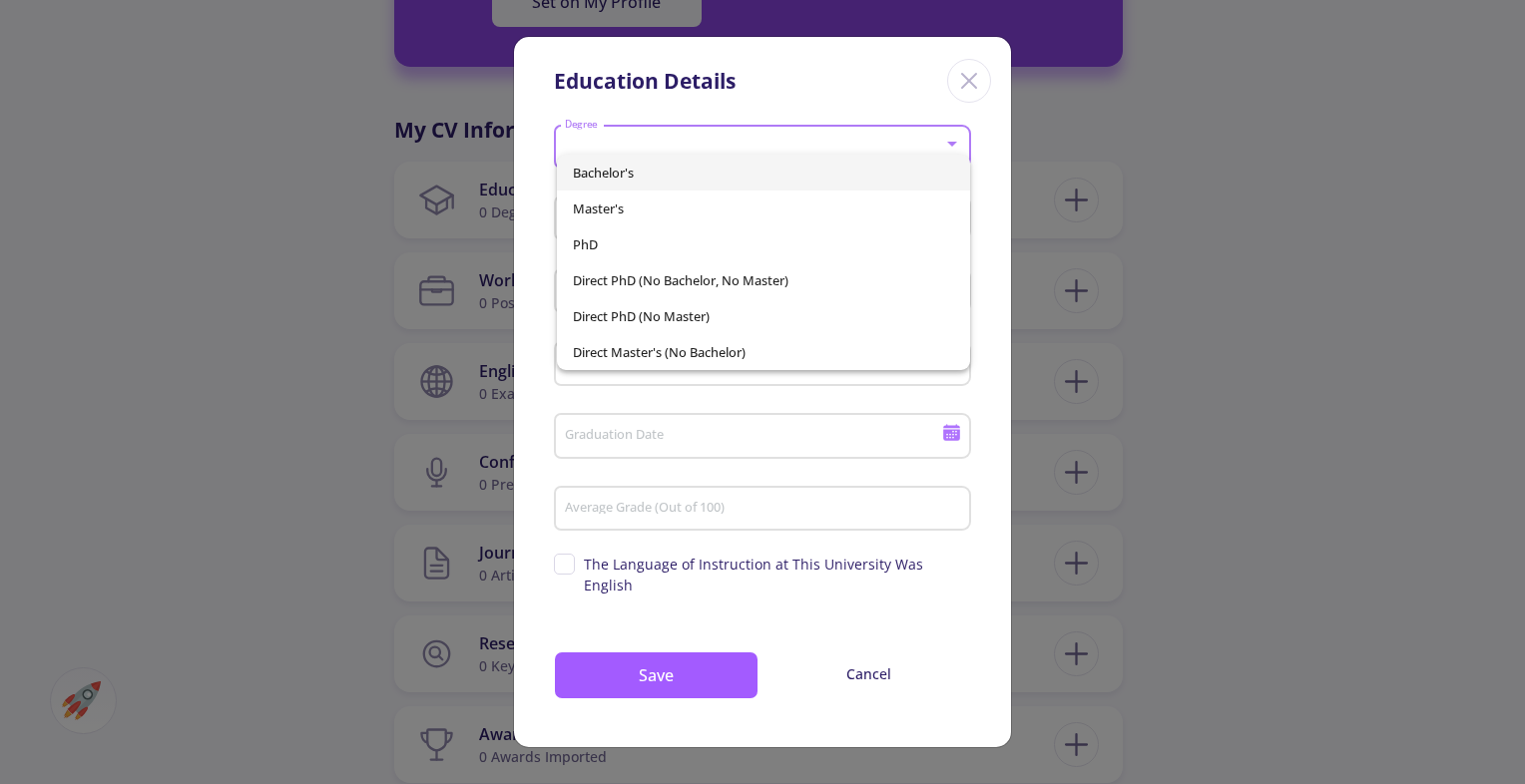 click on "Bachelor's" at bounding box center (762, 173) 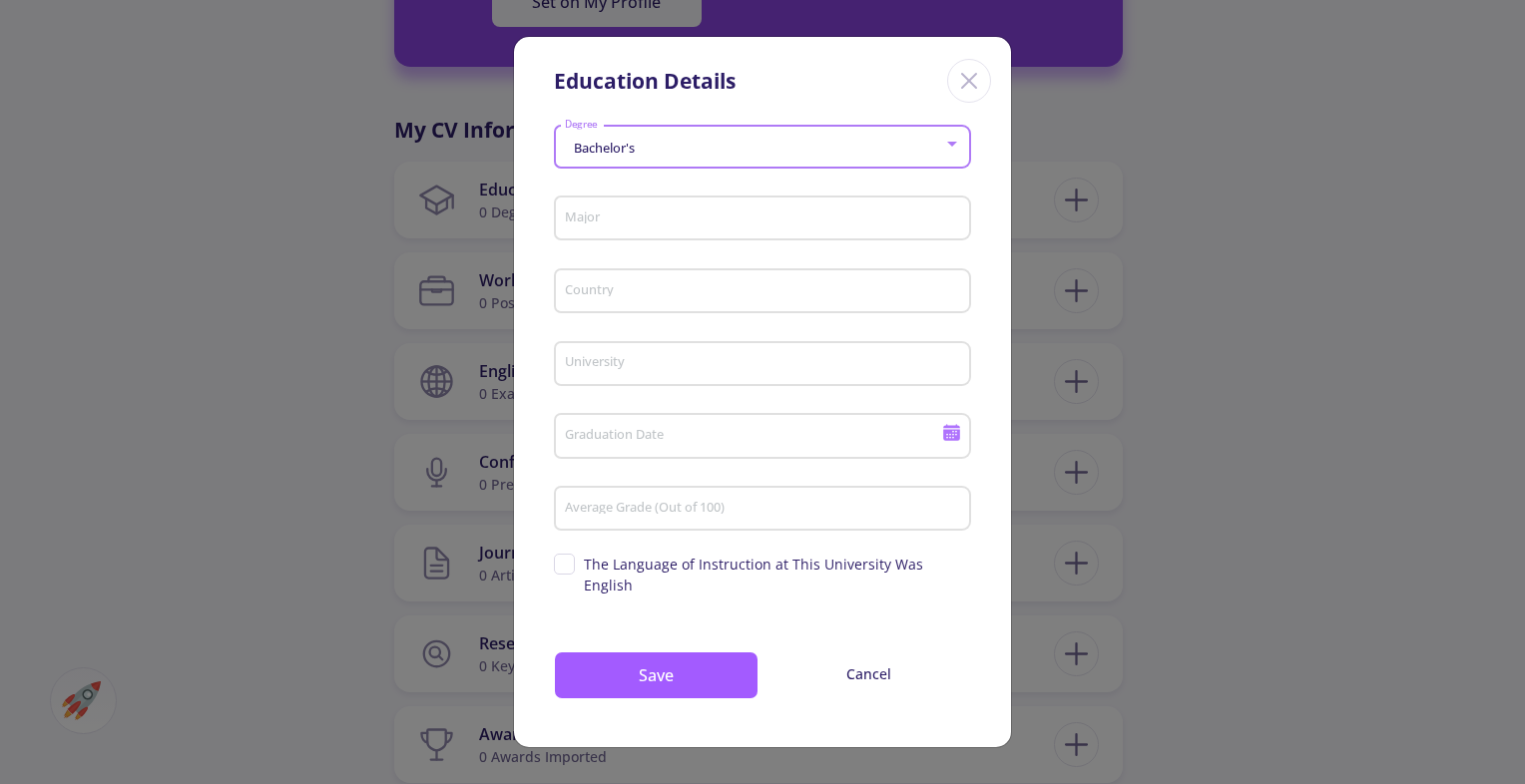 click on "Major" at bounding box center (765, 219) 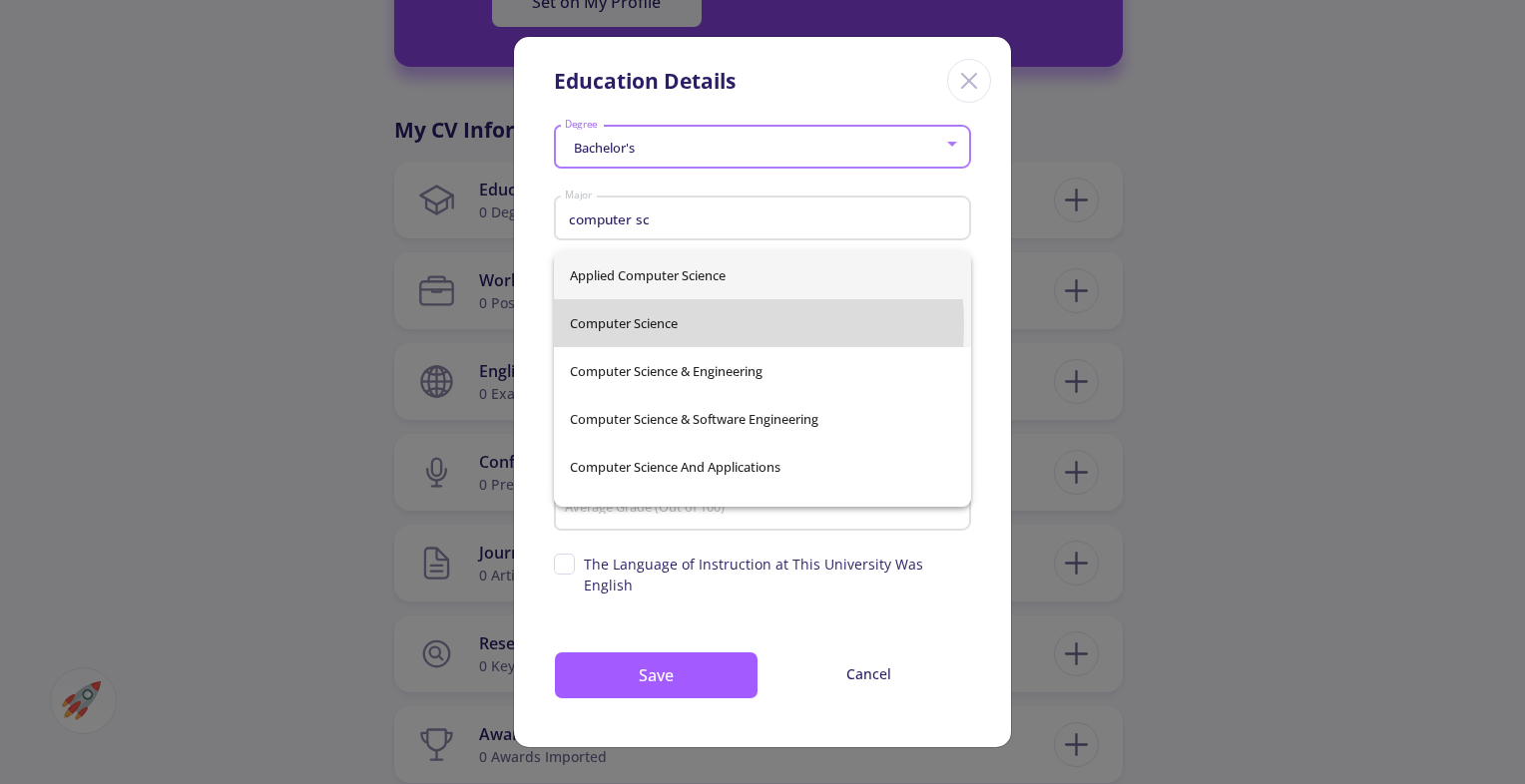 click on "Computer Science" at bounding box center [762, 323] 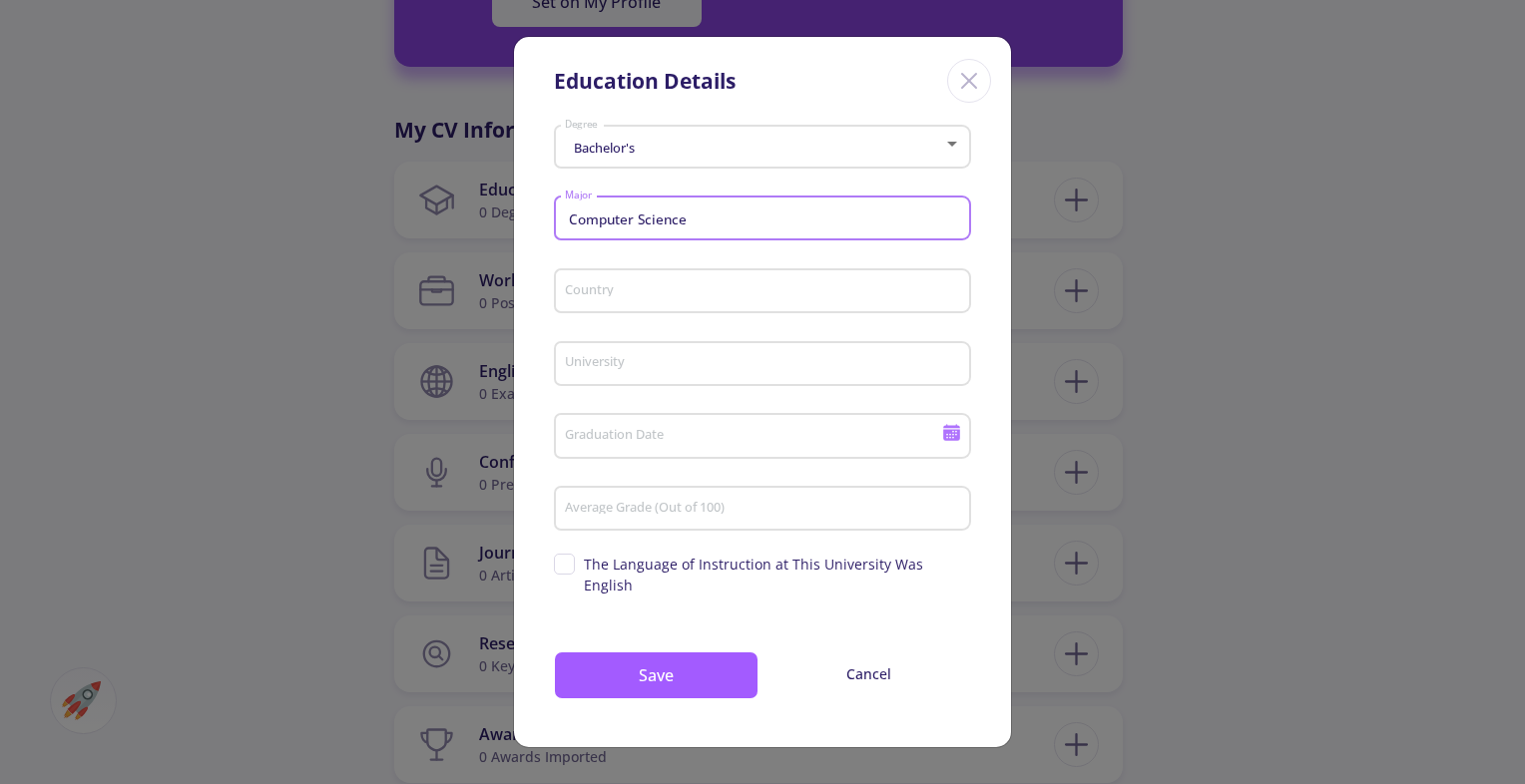 click on "Country" at bounding box center (765, 292) 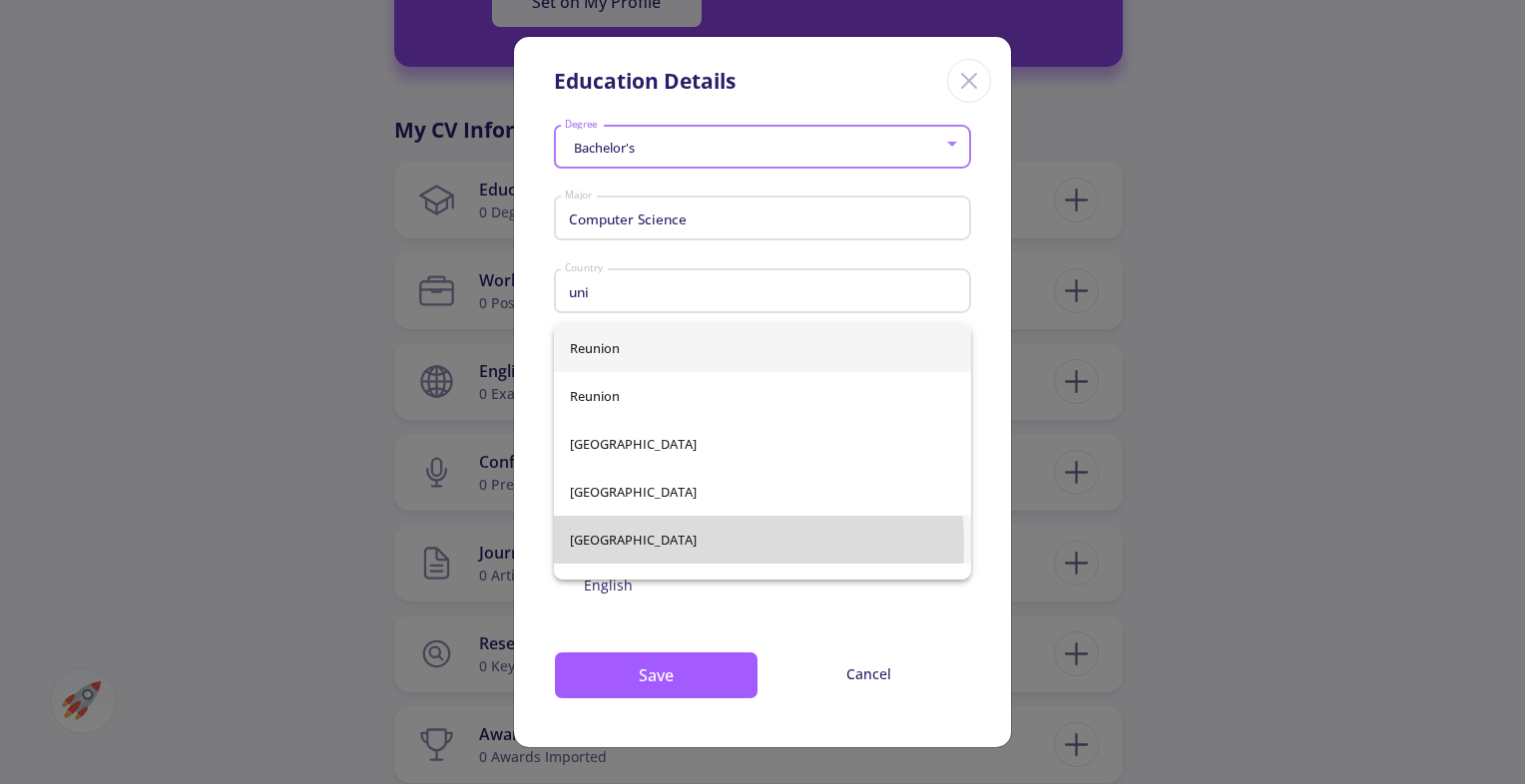 click on "[GEOGRAPHIC_DATA]" at bounding box center [762, 540] 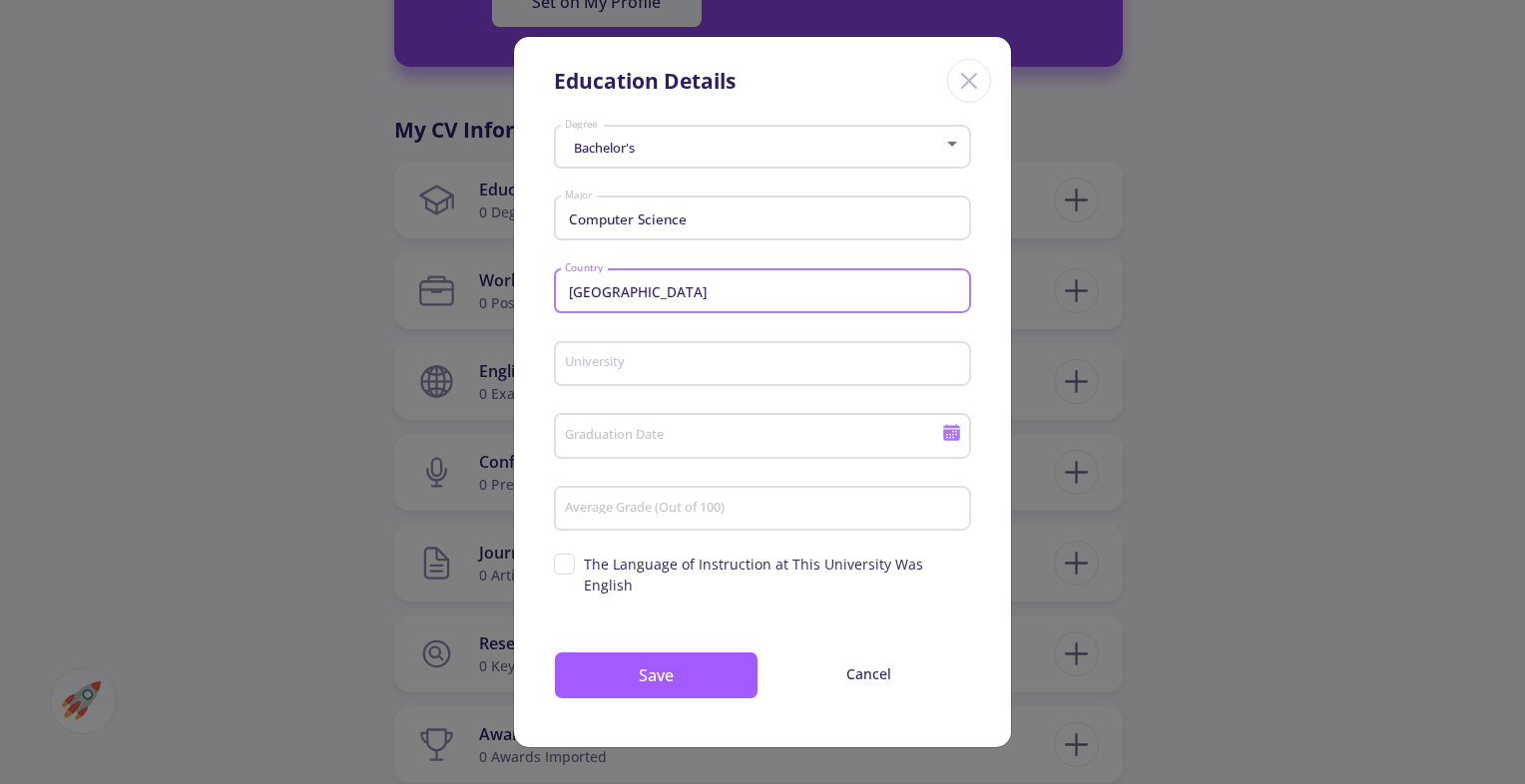 click on "University" 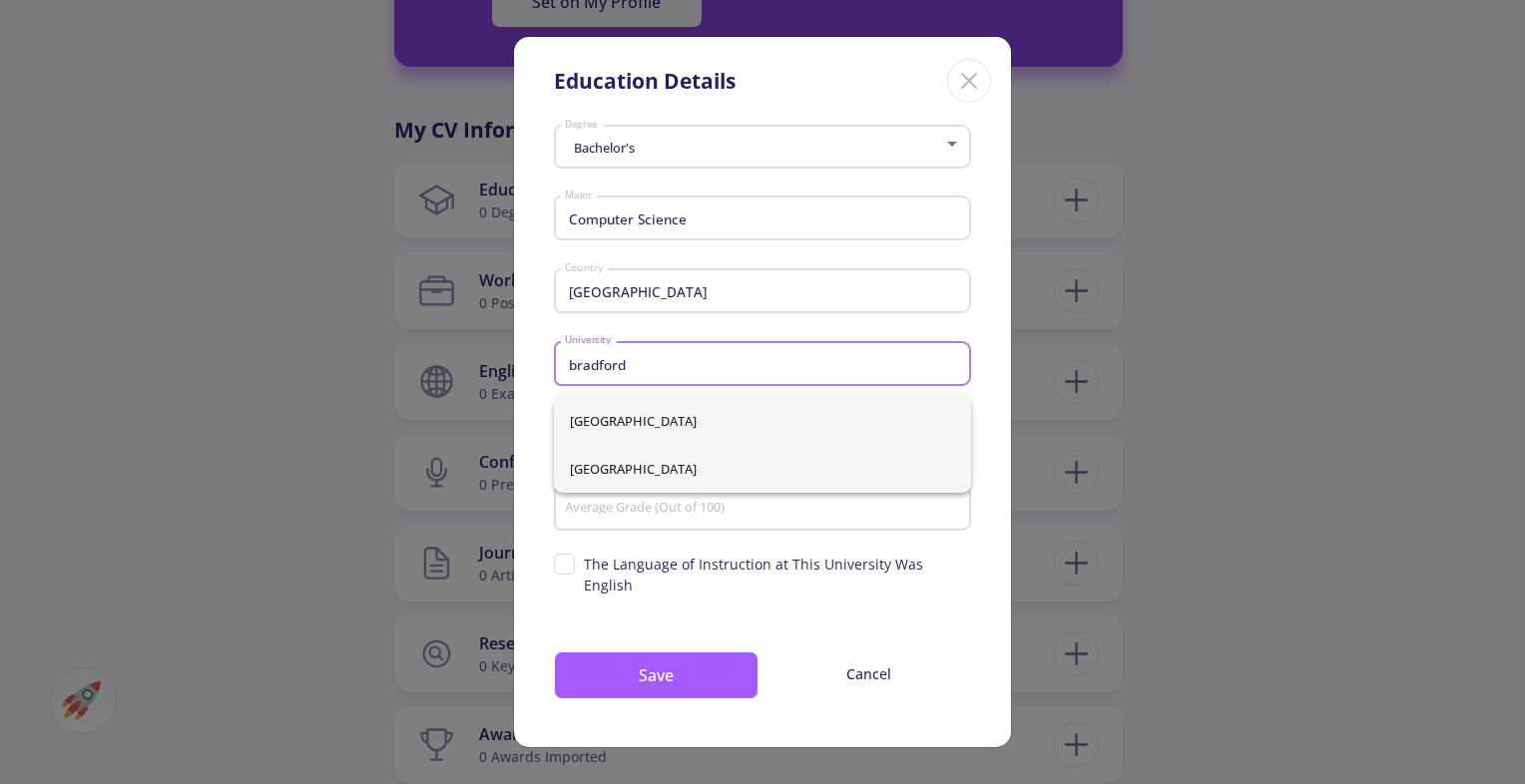 type on "bradford" 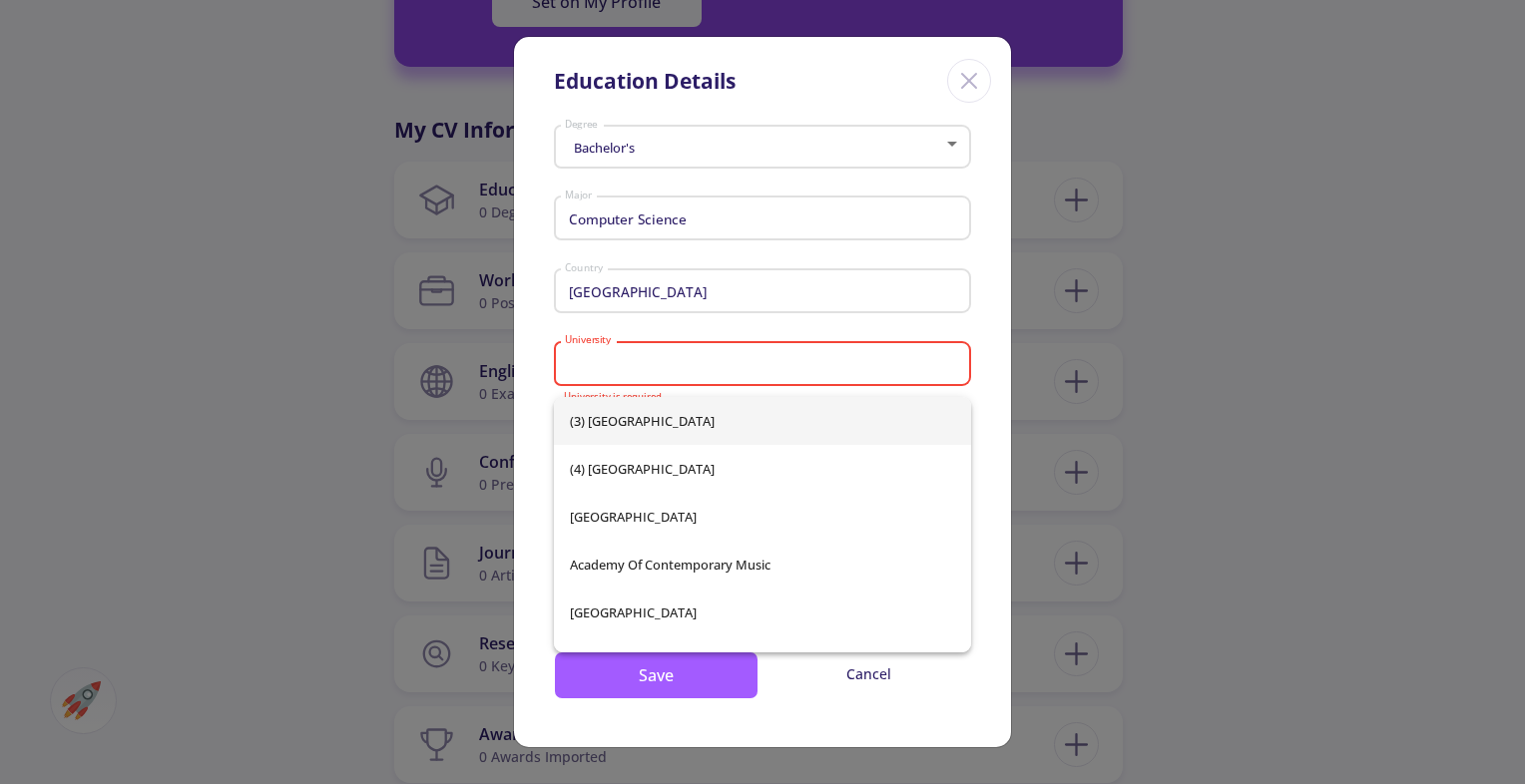 click on "University" at bounding box center [765, 365] 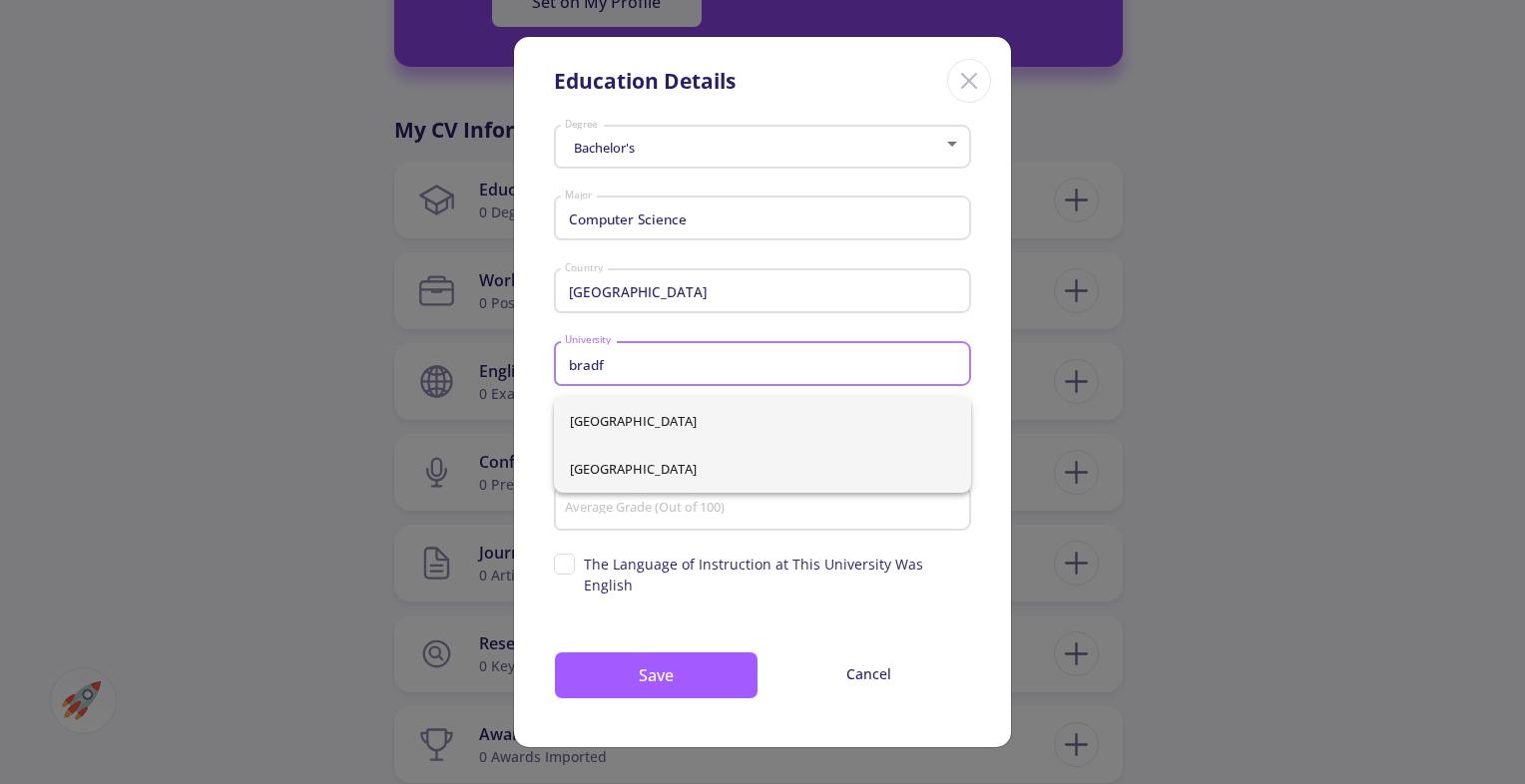 type on "bradf" 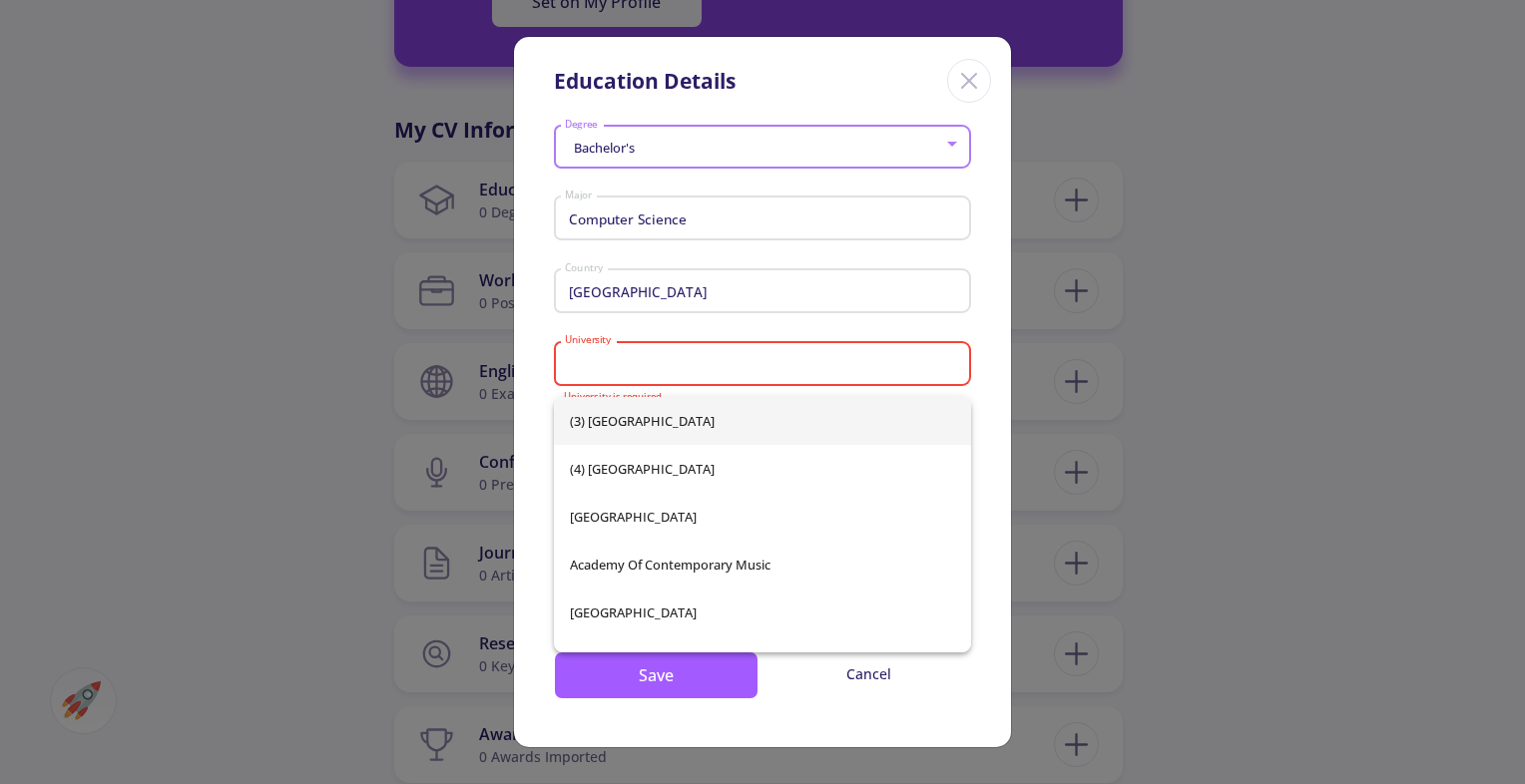 click on "(3) [GEOGRAPHIC_DATA]   (4) [GEOGRAPHIC_DATA]   [GEOGRAPHIC_DATA]   [GEOGRAPHIC_DATA], [GEOGRAPHIC_DATA] (formerly RSAMD)   [GEOGRAPHIC_DATA]   [GEOGRAPHIC_DATA] in [GEOGRAPHIC_DATA] ([GEOGRAPHIC_DATA])   Architectural Association School of Architecture   [GEOGRAPHIC_DATA]   Arts Educational Schools   [GEOGRAPHIC_DATA] [GEOGRAPHIC_DATA] [GEOGRAPHIC_DATA] [GEOGRAPHIC_DATA]   [GEOGRAPHIC_DATA]   [GEOGRAPHIC_DATA] ([GEOGRAPHIC_DATA])   [GEOGRAPHIC_DATA] [GEOGRAPHIC_DATA]   [GEOGRAPHIC_DATA]   [GEOGRAPHIC_DATA]   BIMM ([GEOGRAPHIC_DATA])   [GEOGRAPHIC_DATA] ([GEOGRAPHIC_DATA])   [PERSON_NAME][GEOGRAPHIC_DATA][PERSON_NAME]   [PERSON_NAME][GEOGRAPHIC_DATA] [GEOGRAPHIC_DATA]   [GEOGRAPHIC_DATA] and [GEOGRAPHIC_DATA]   [GEOGRAPHIC_DATA]   [GEOGRAPHIC_DATA]   [GEOGRAPHIC_DATA]   [GEOGRAPHIC_DATA]   [GEOGRAPHIC_DATA]   [GEOGRAPHIC_DATA]" at bounding box center (762, 525) 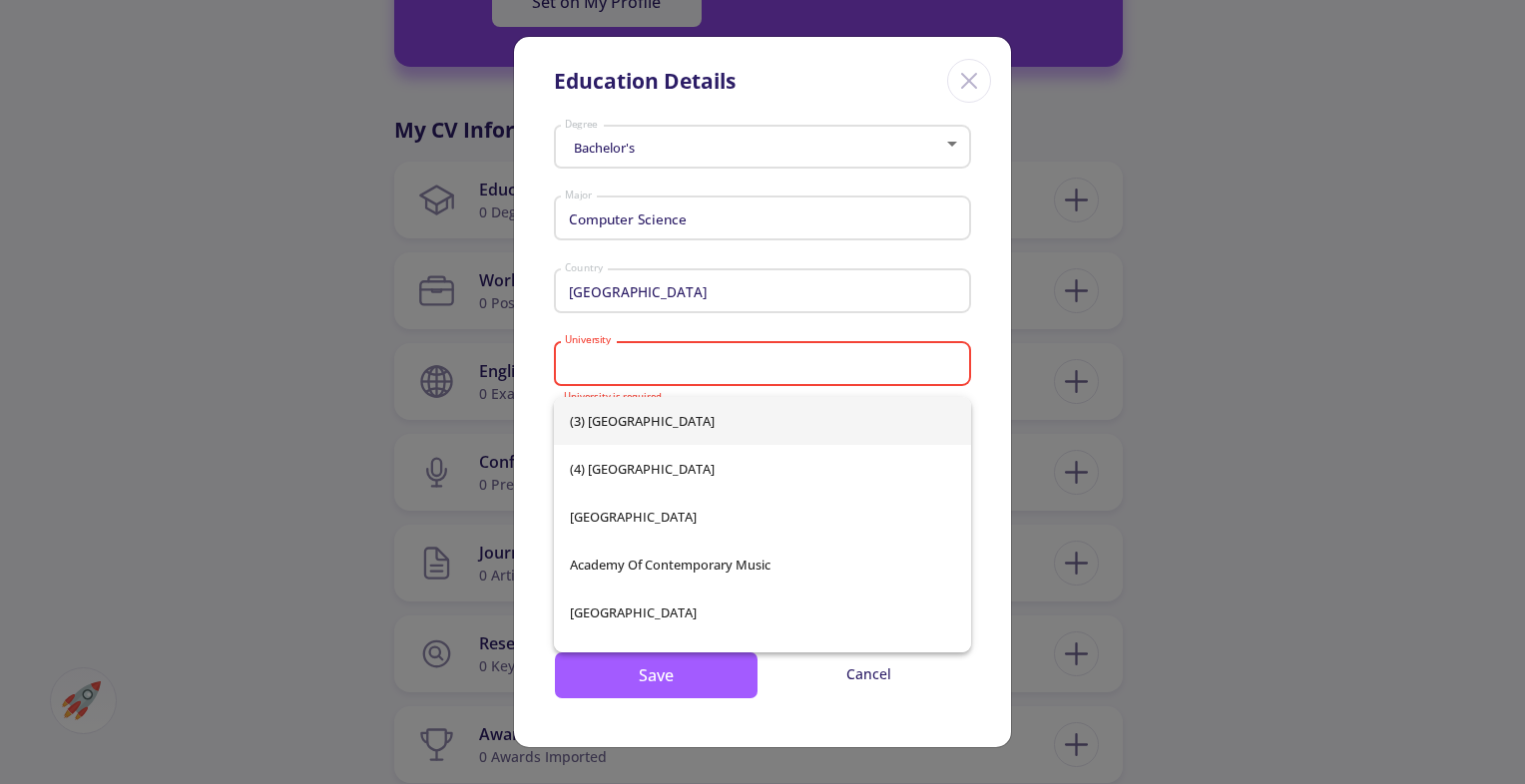 click on "University" 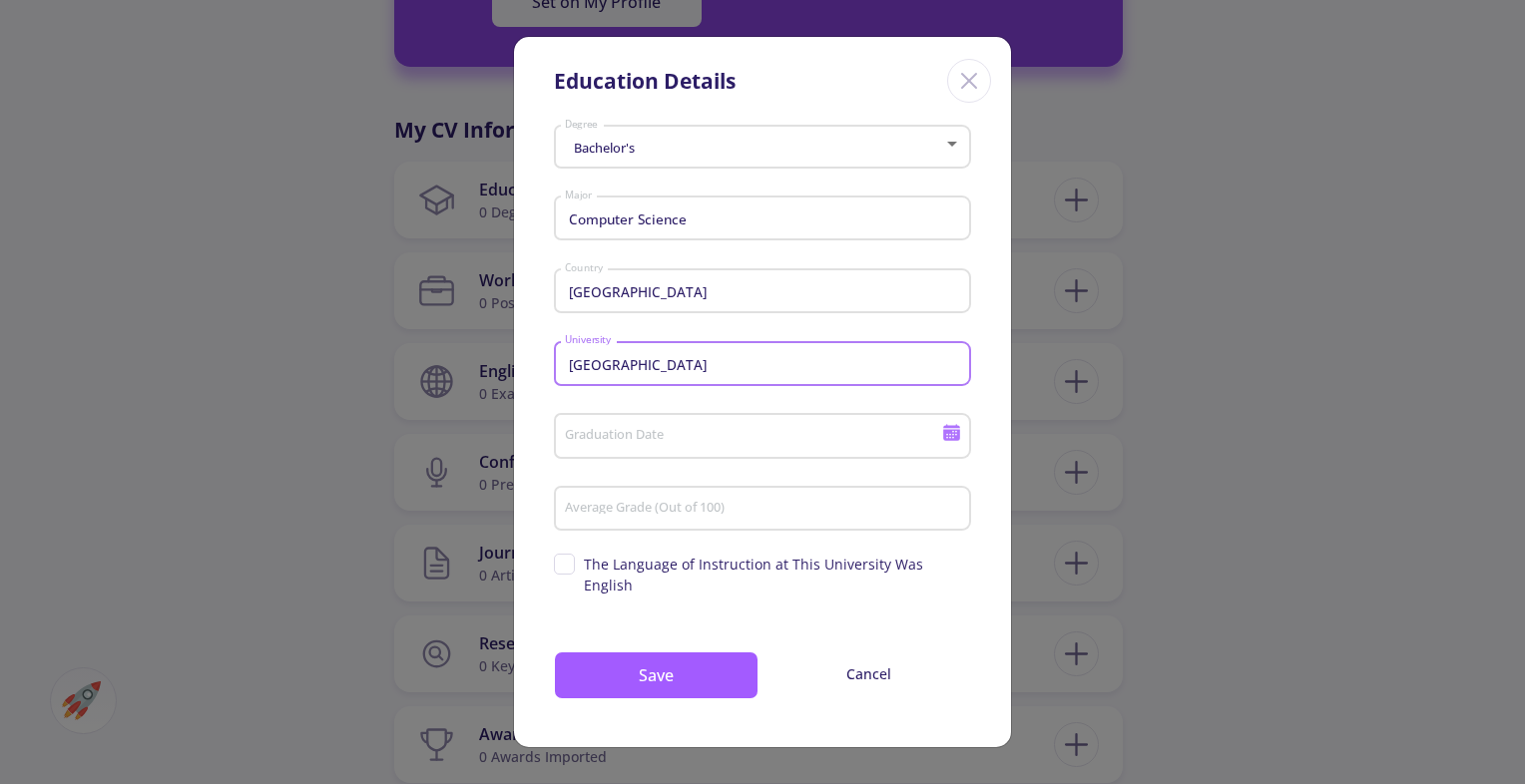 type on "[GEOGRAPHIC_DATA]" 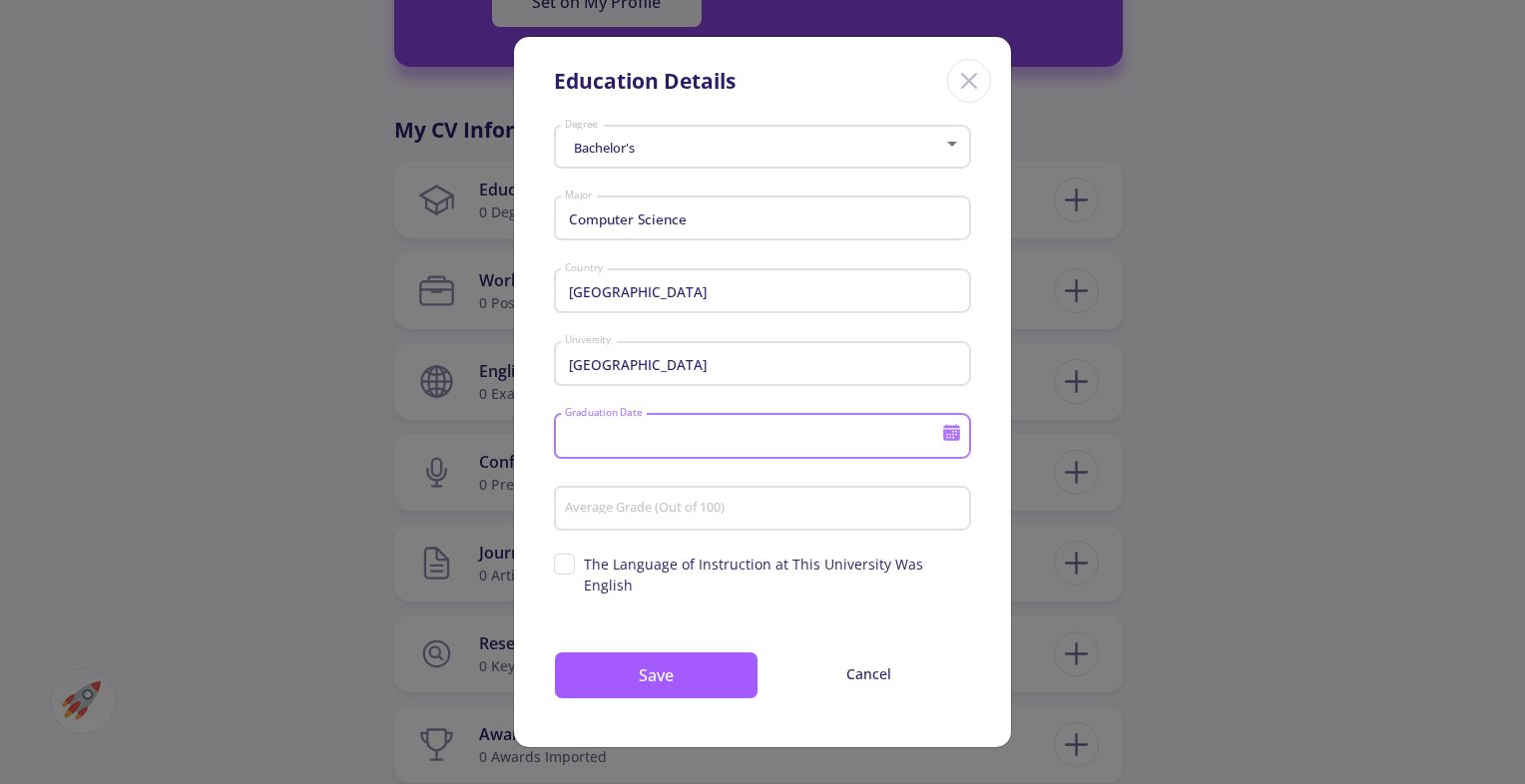 click on "Graduation Date" at bounding box center (756, 437) 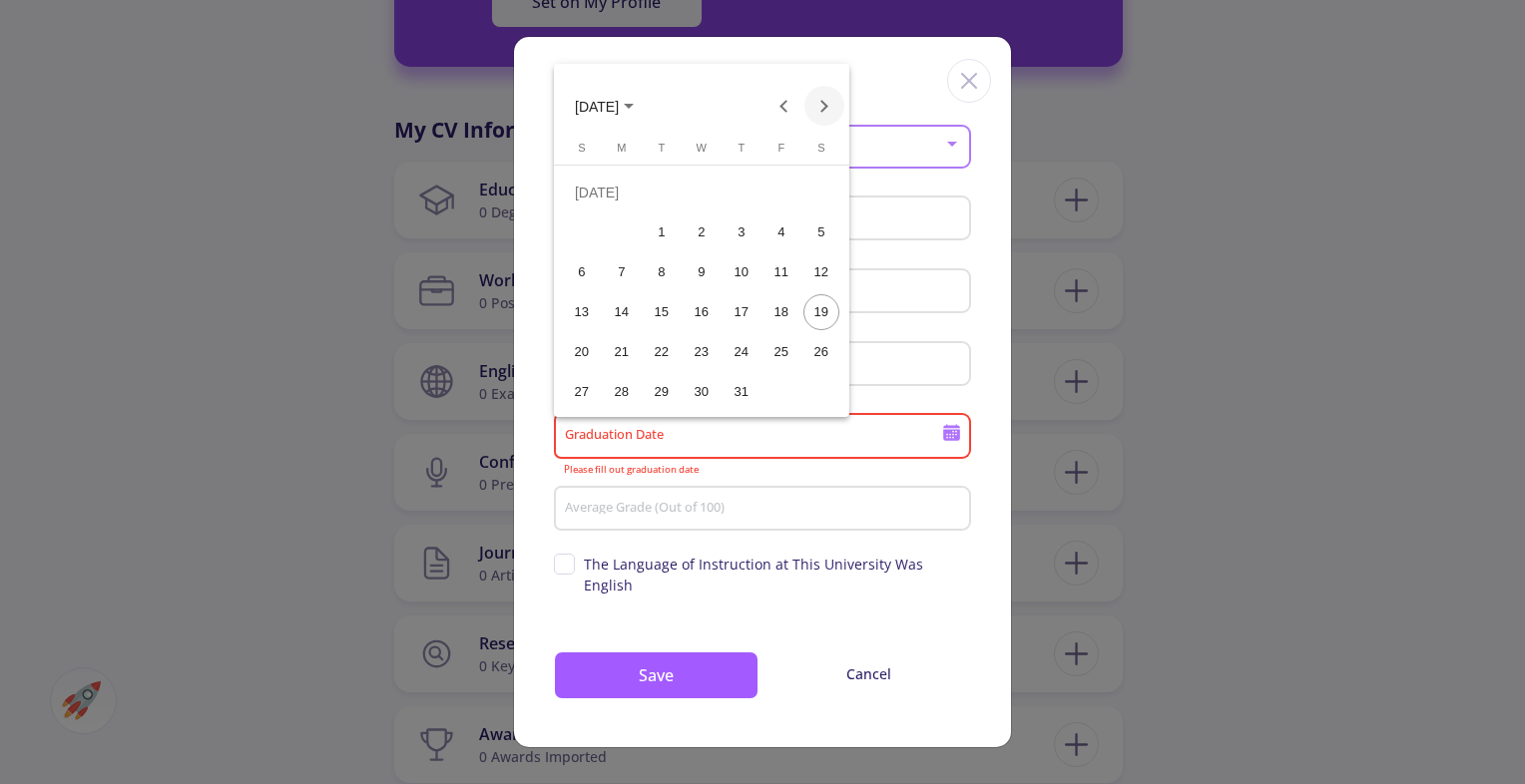 click at bounding box center (824, 106) 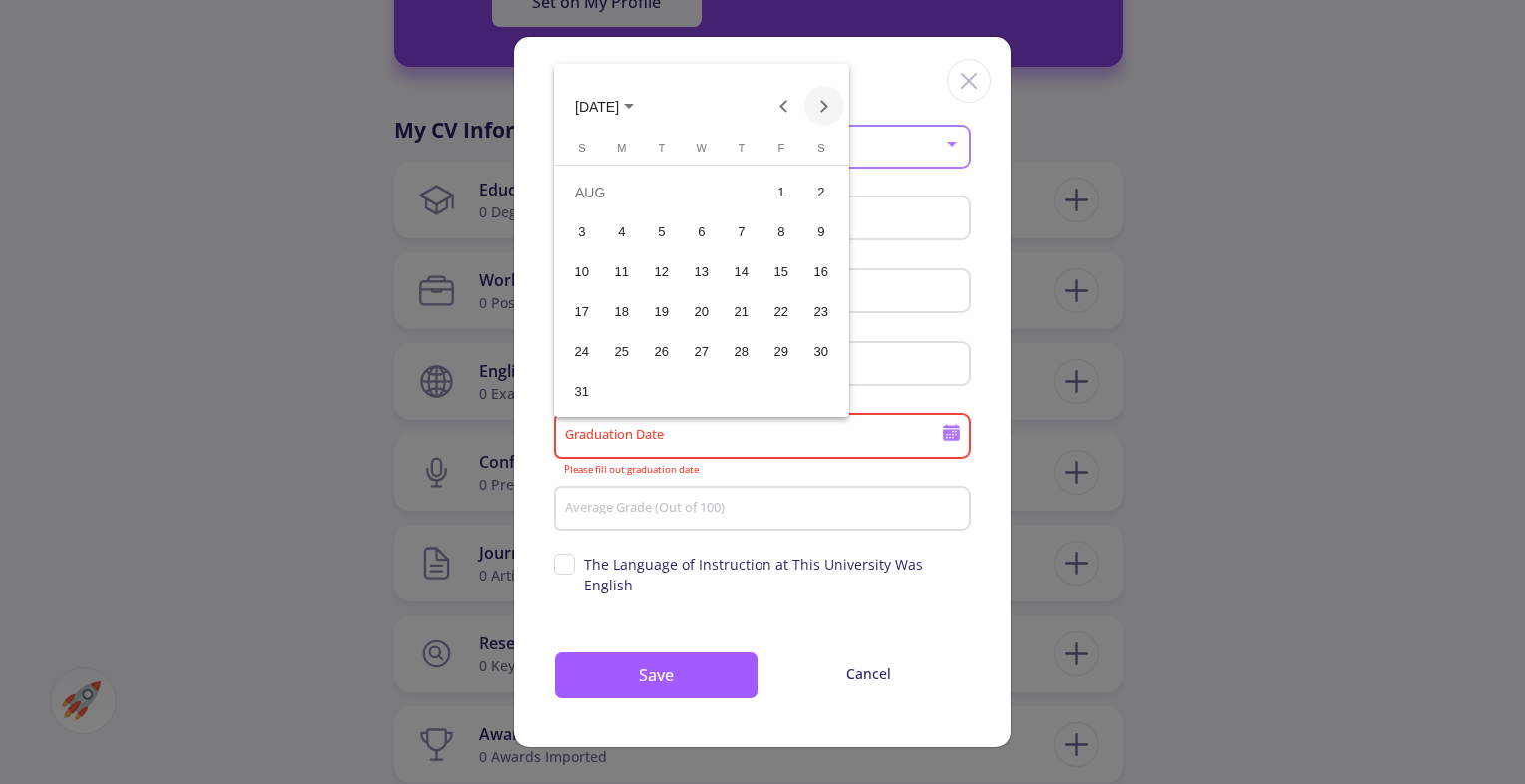 click at bounding box center (824, 106) 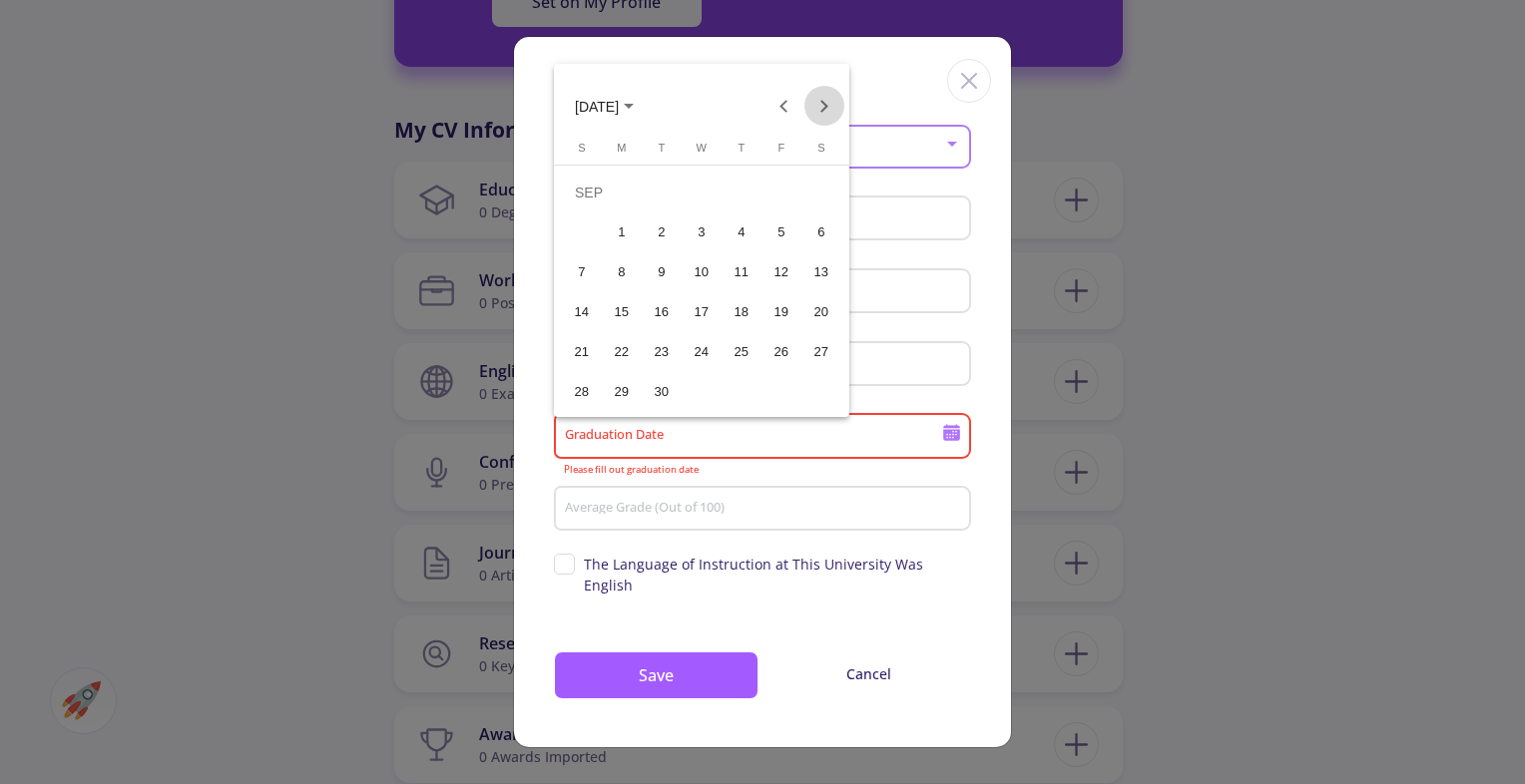 click at bounding box center [824, 106] 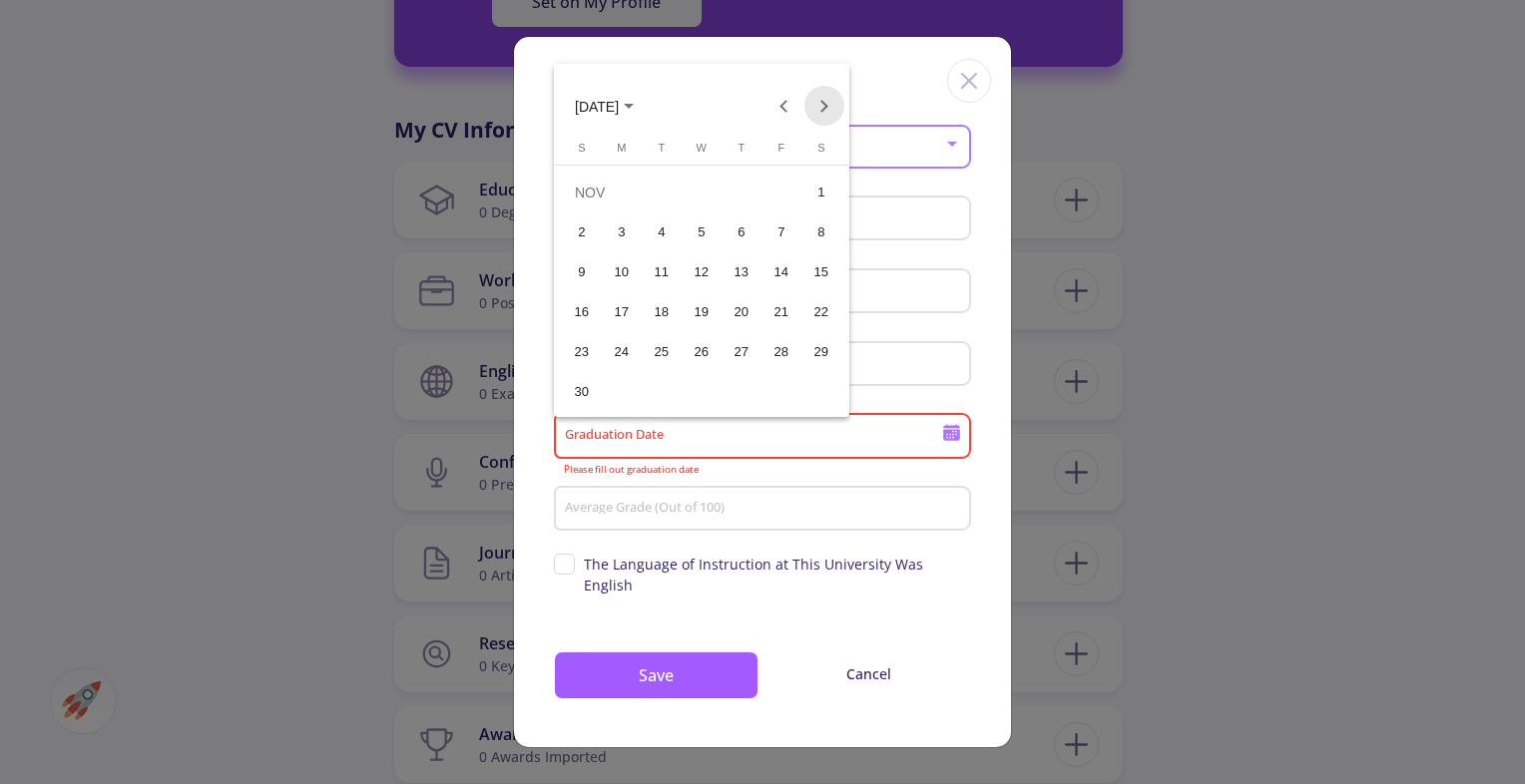 click at bounding box center [824, 106] 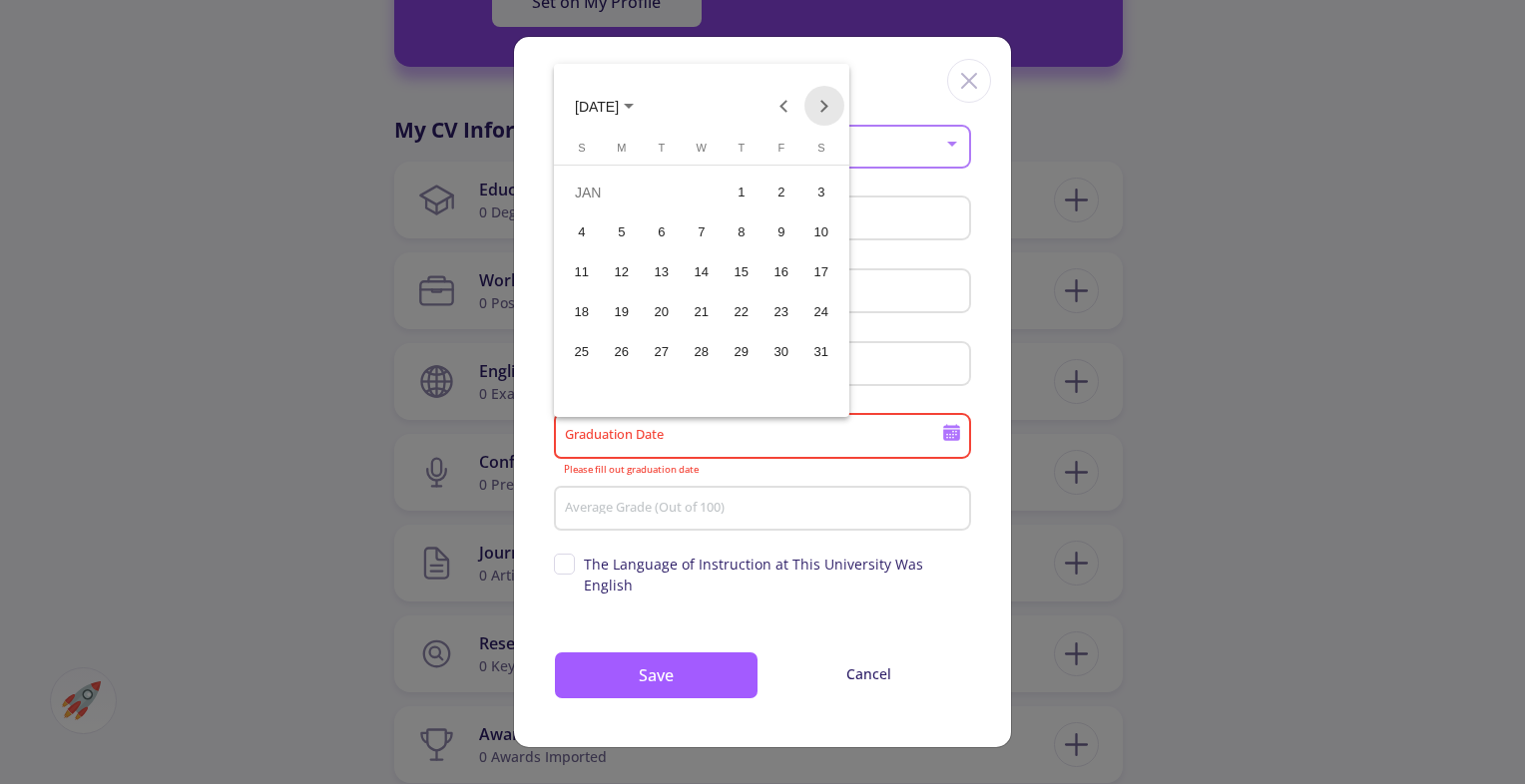 click at bounding box center [824, 106] 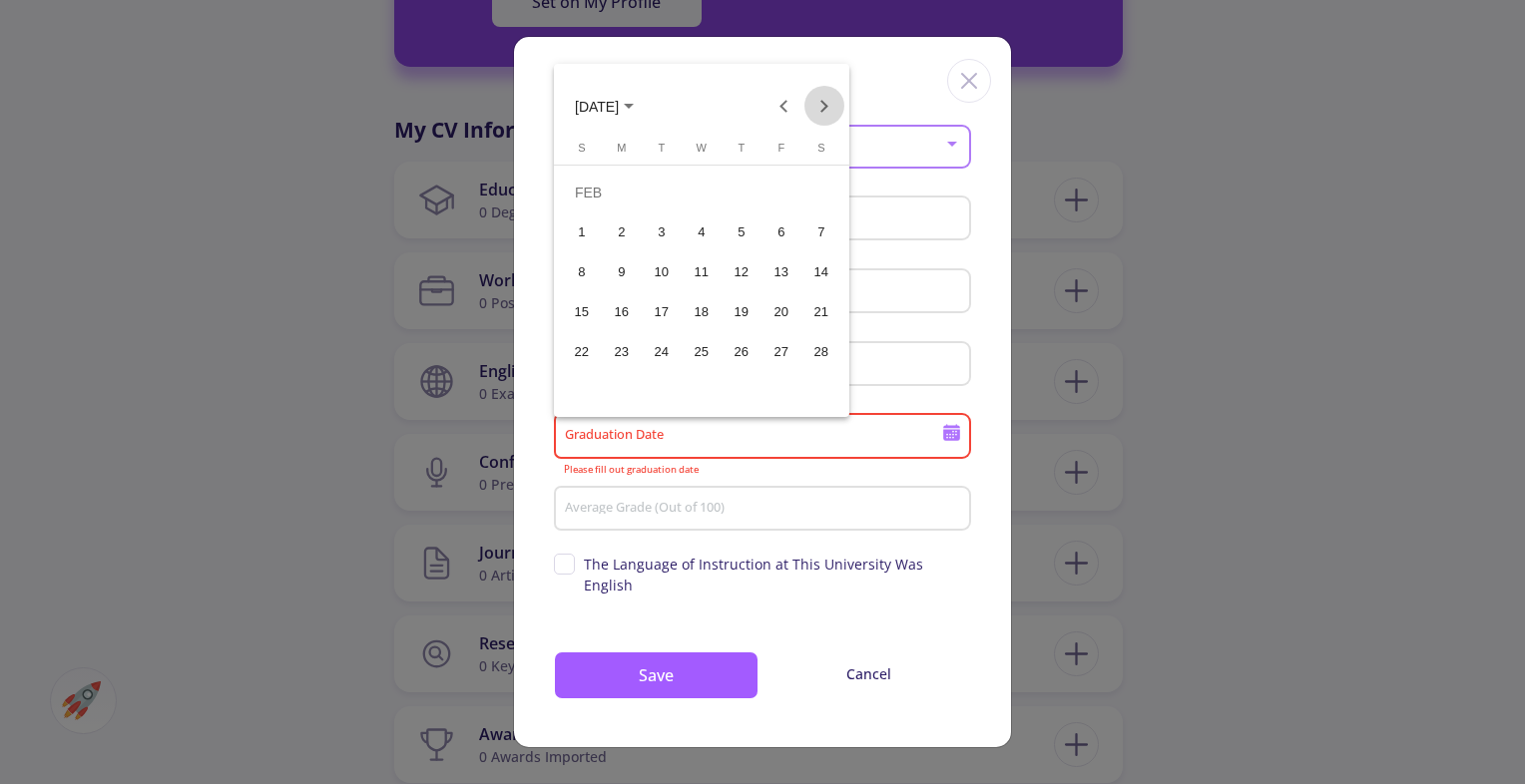 click at bounding box center (824, 106) 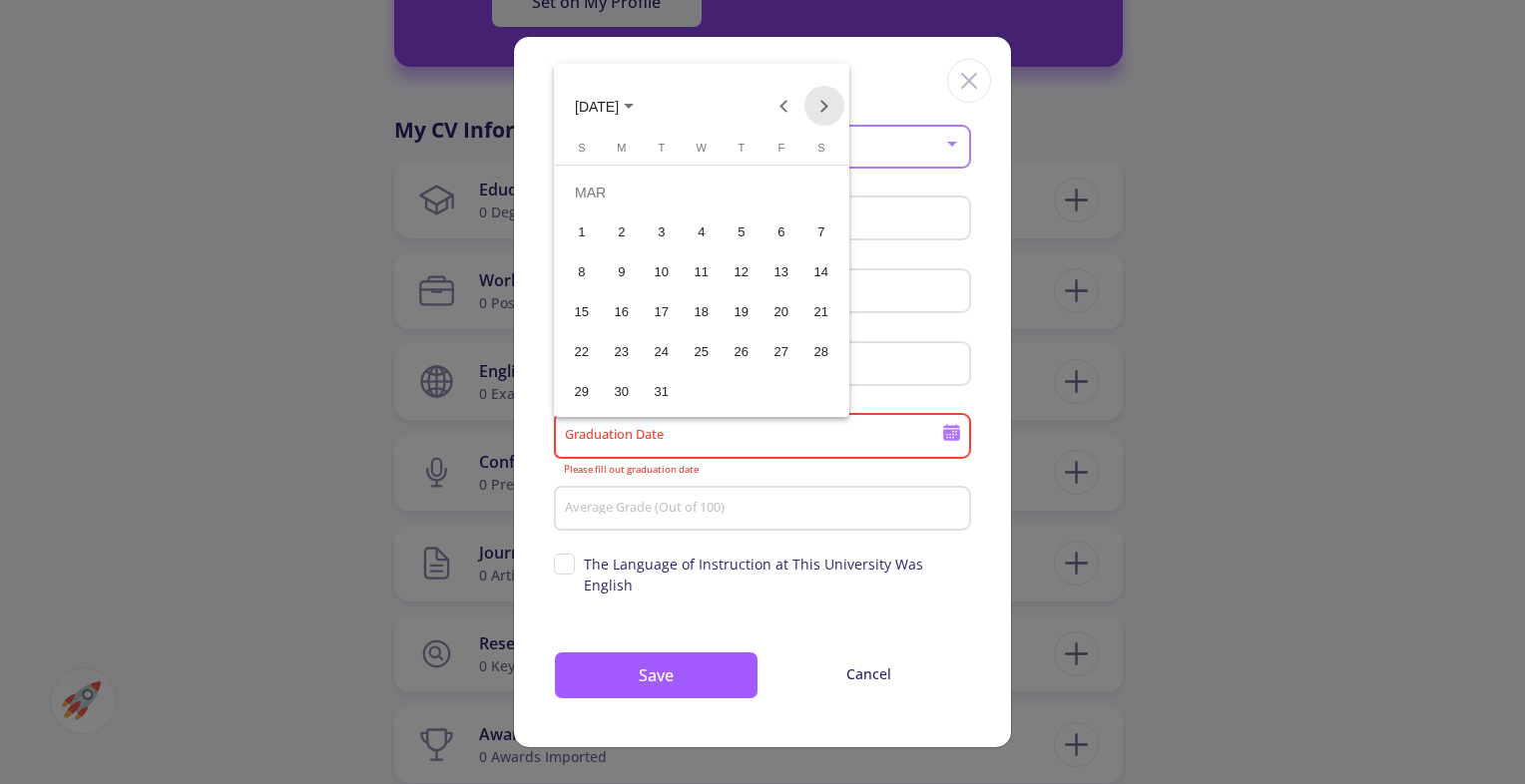 click at bounding box center [824, 106] 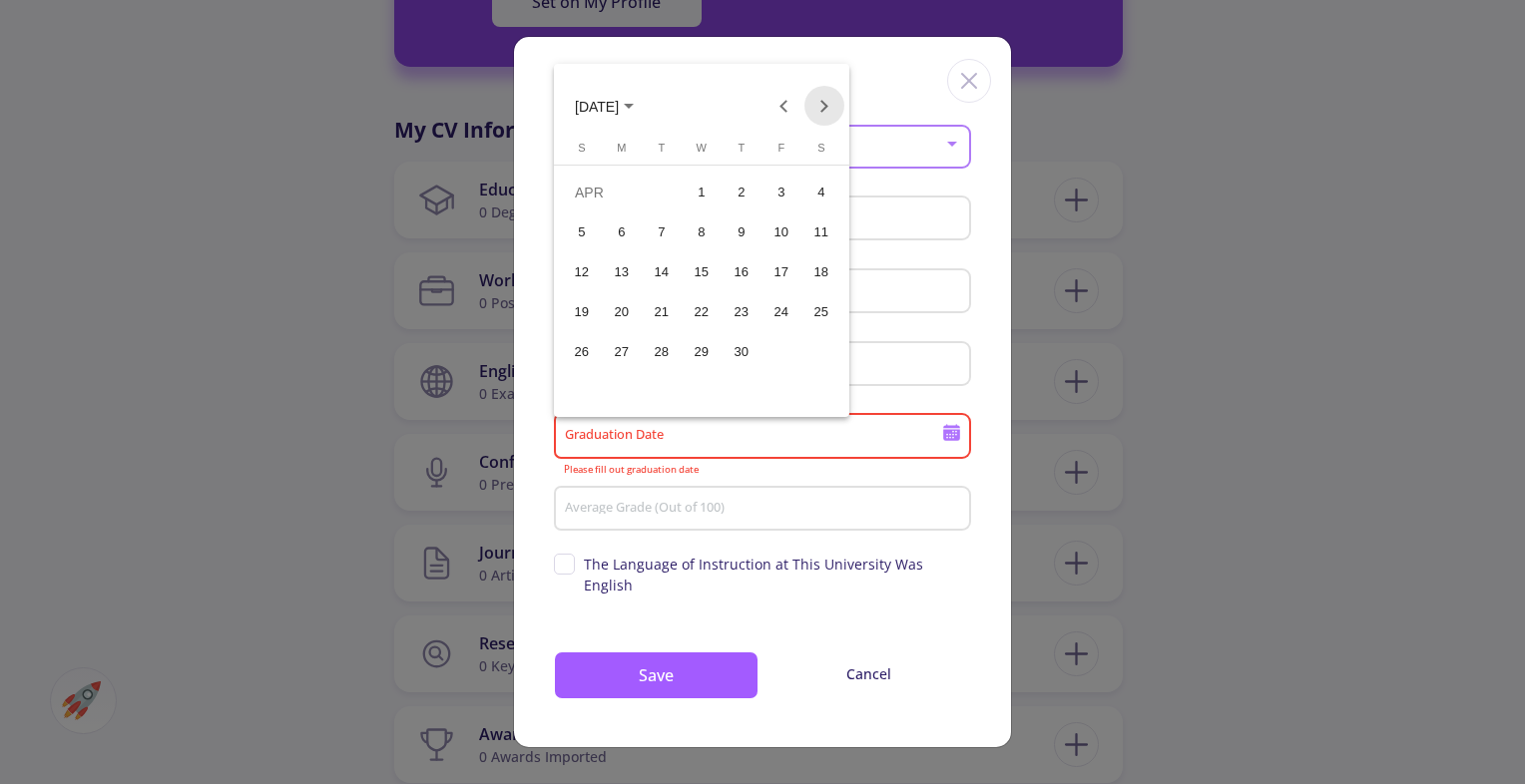 click at bounding box center [824, 106] 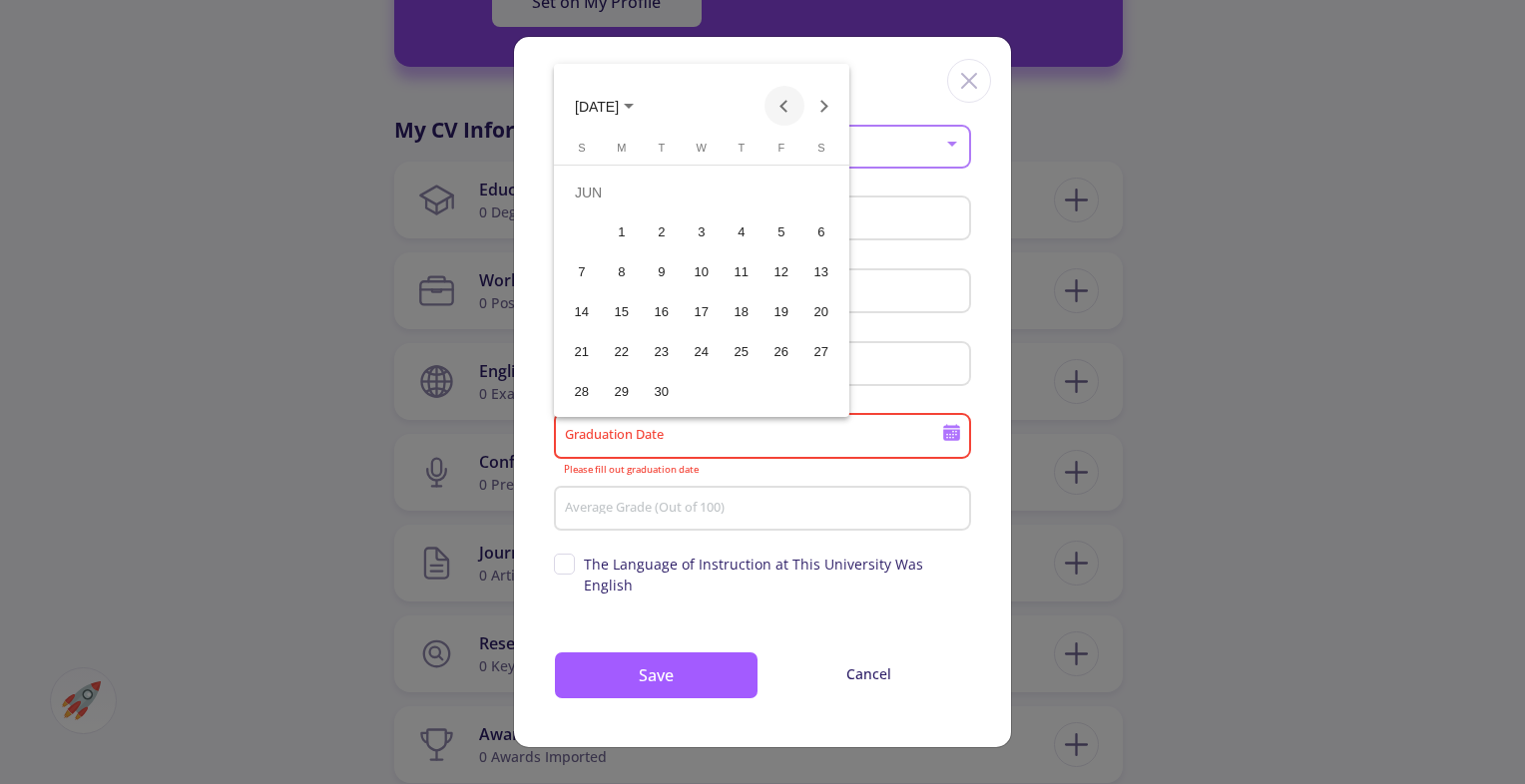 click at bounding box center [784, 106] 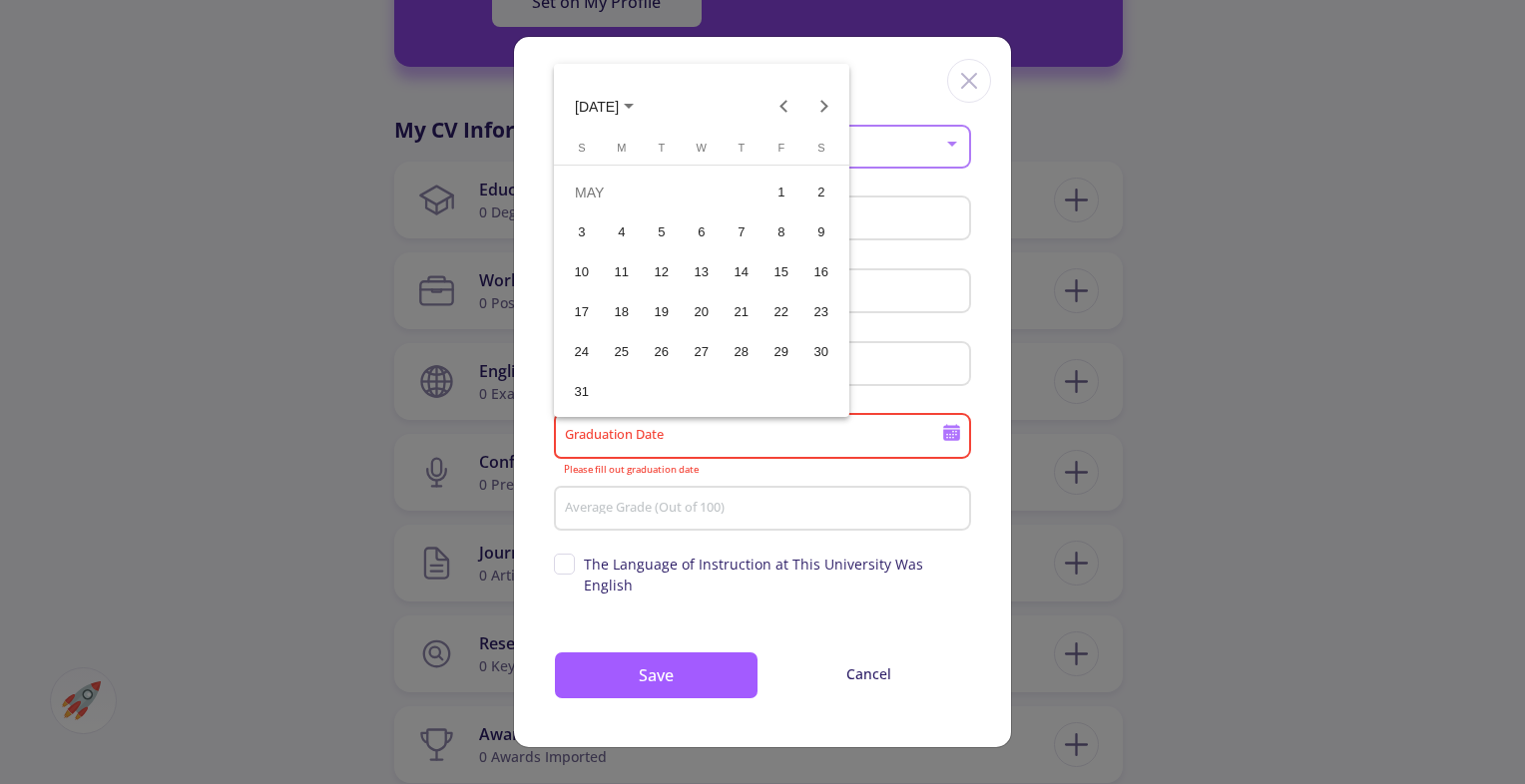 click on "31" at bounding box center [582, 392] 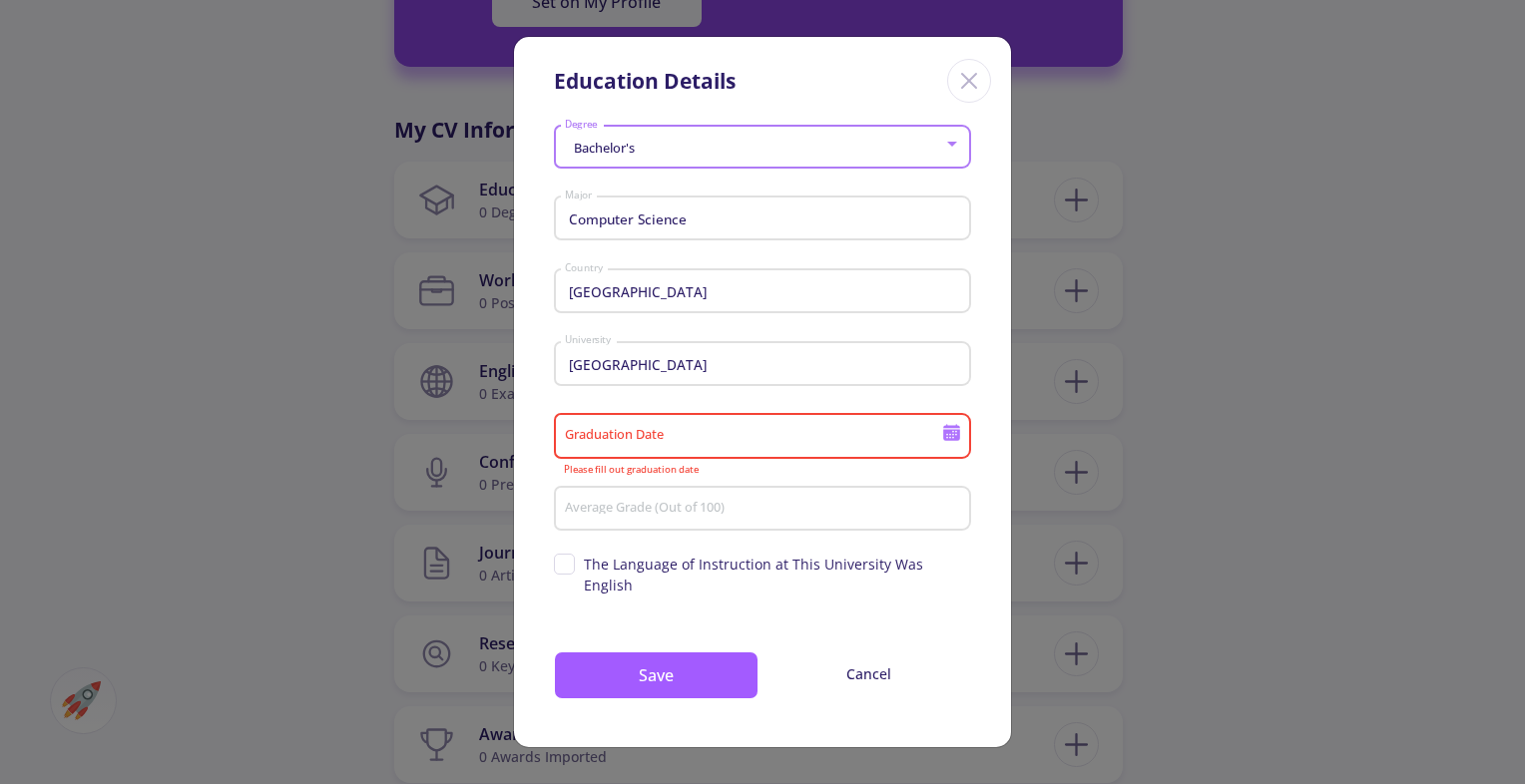 type on "[DATE]" 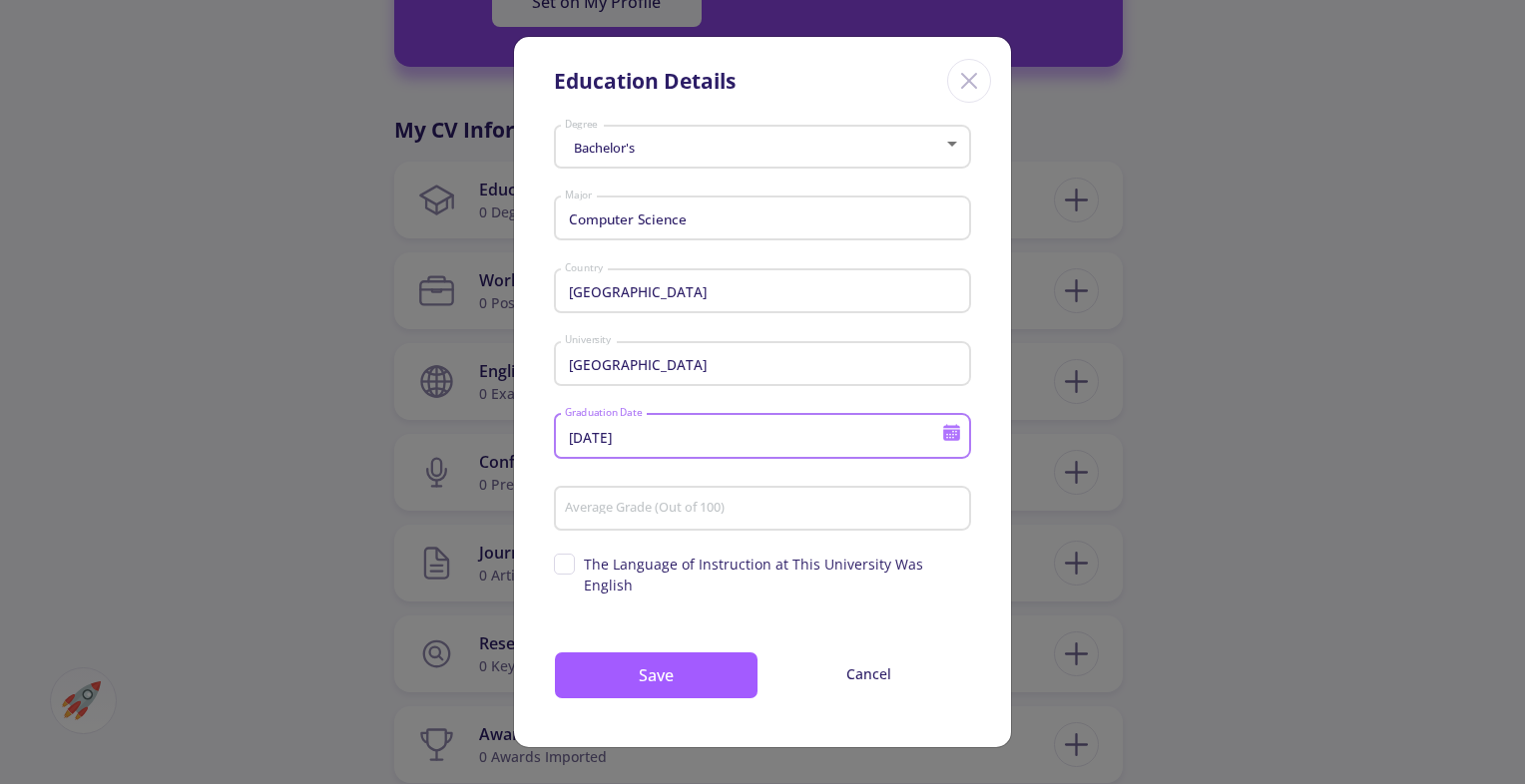click on "Average Grade (Out of 100)" at bounding box center (765, 510) 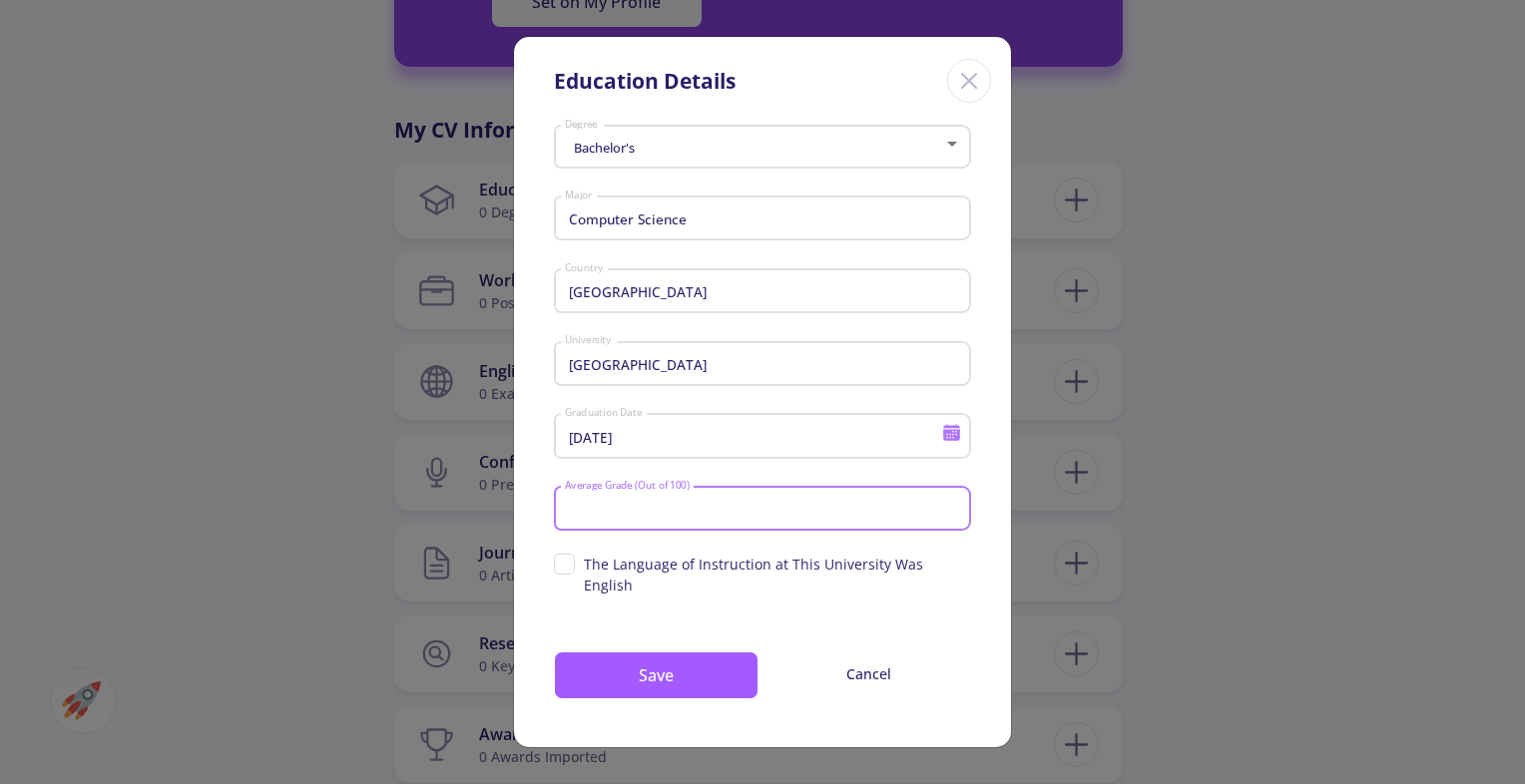 click on "The Language of Instruction at This University Was English" at bounding box center (762, 575) 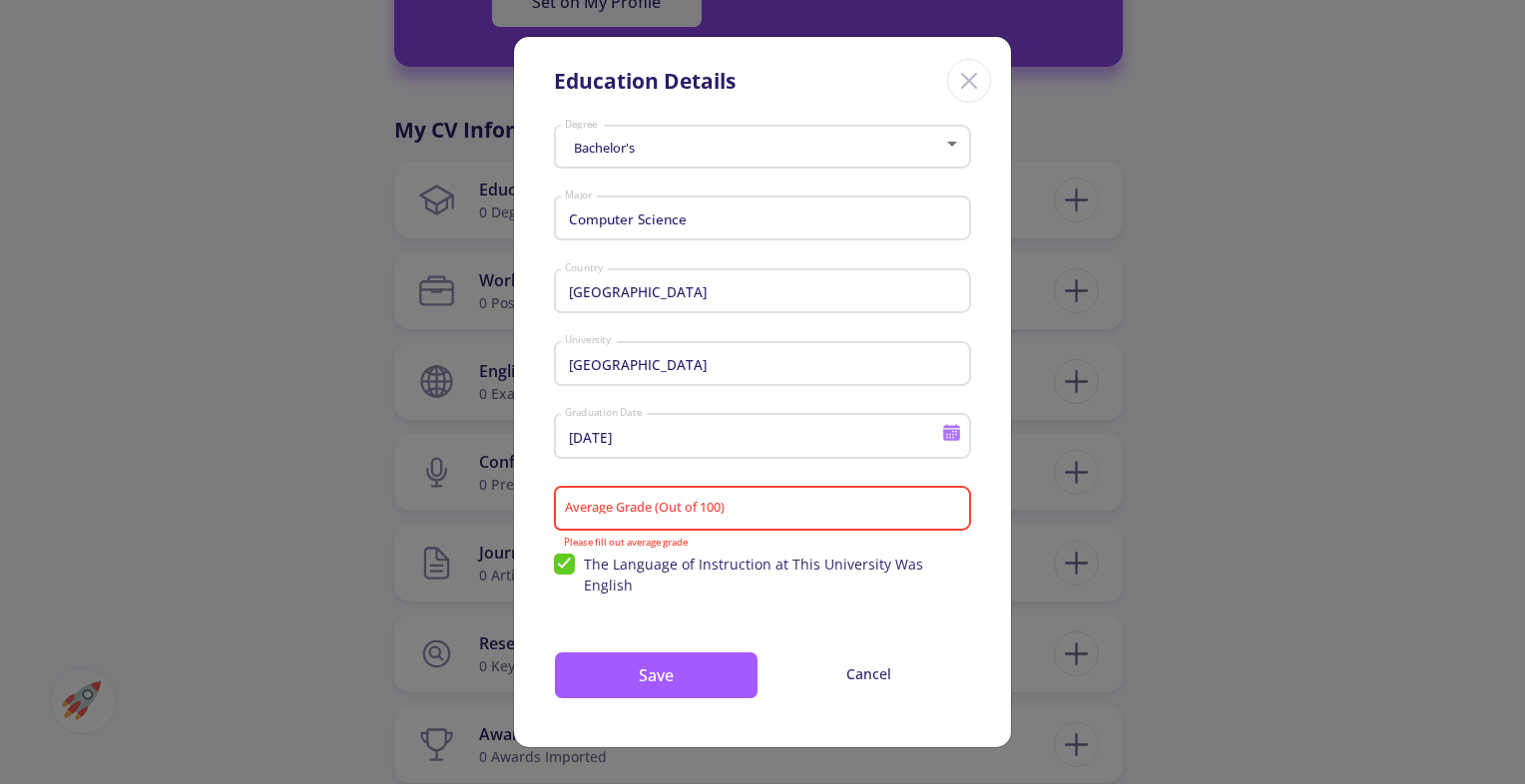 click on "Average Grade (Out of 100)" at bounding box center [765, 510] 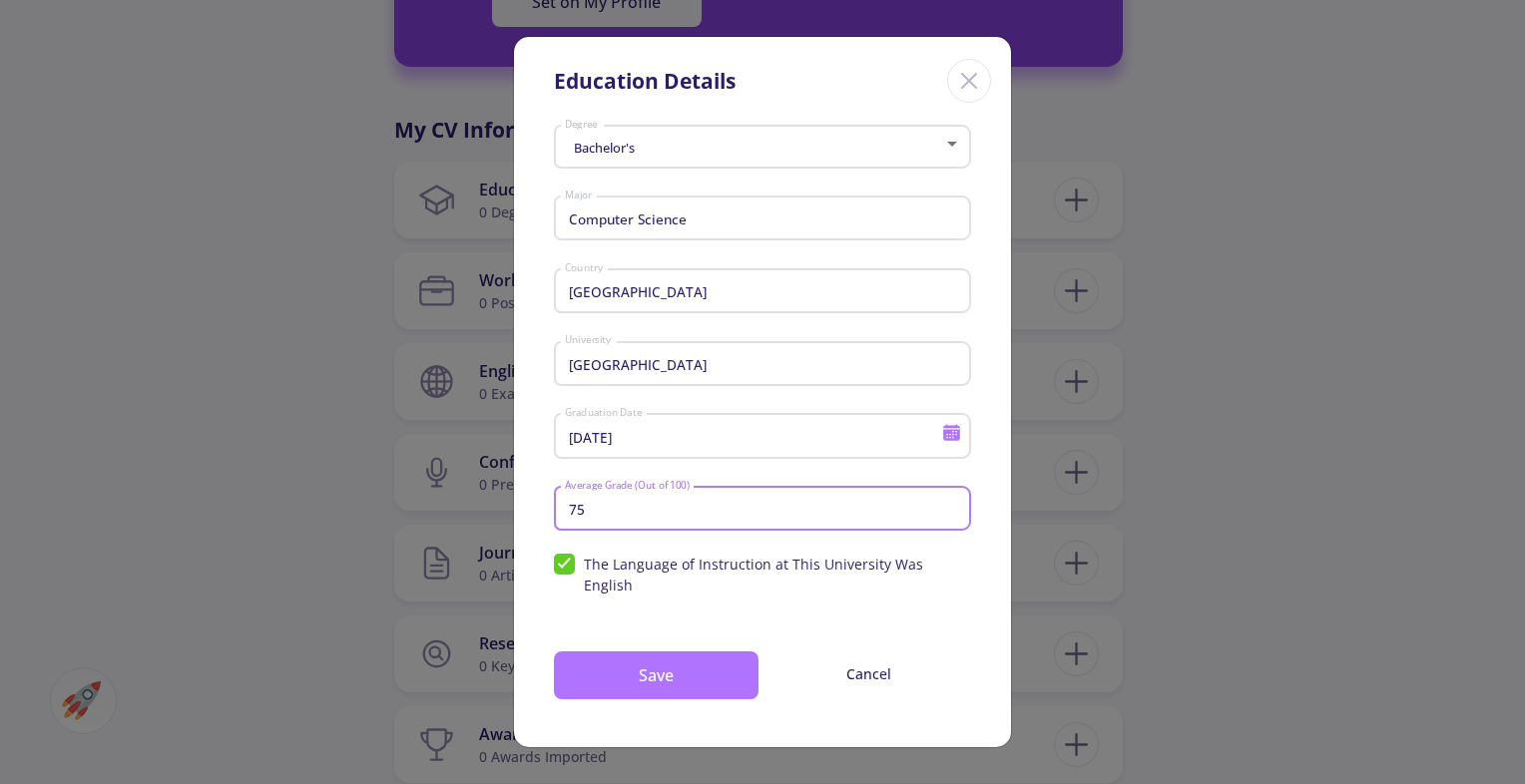 type on "75" 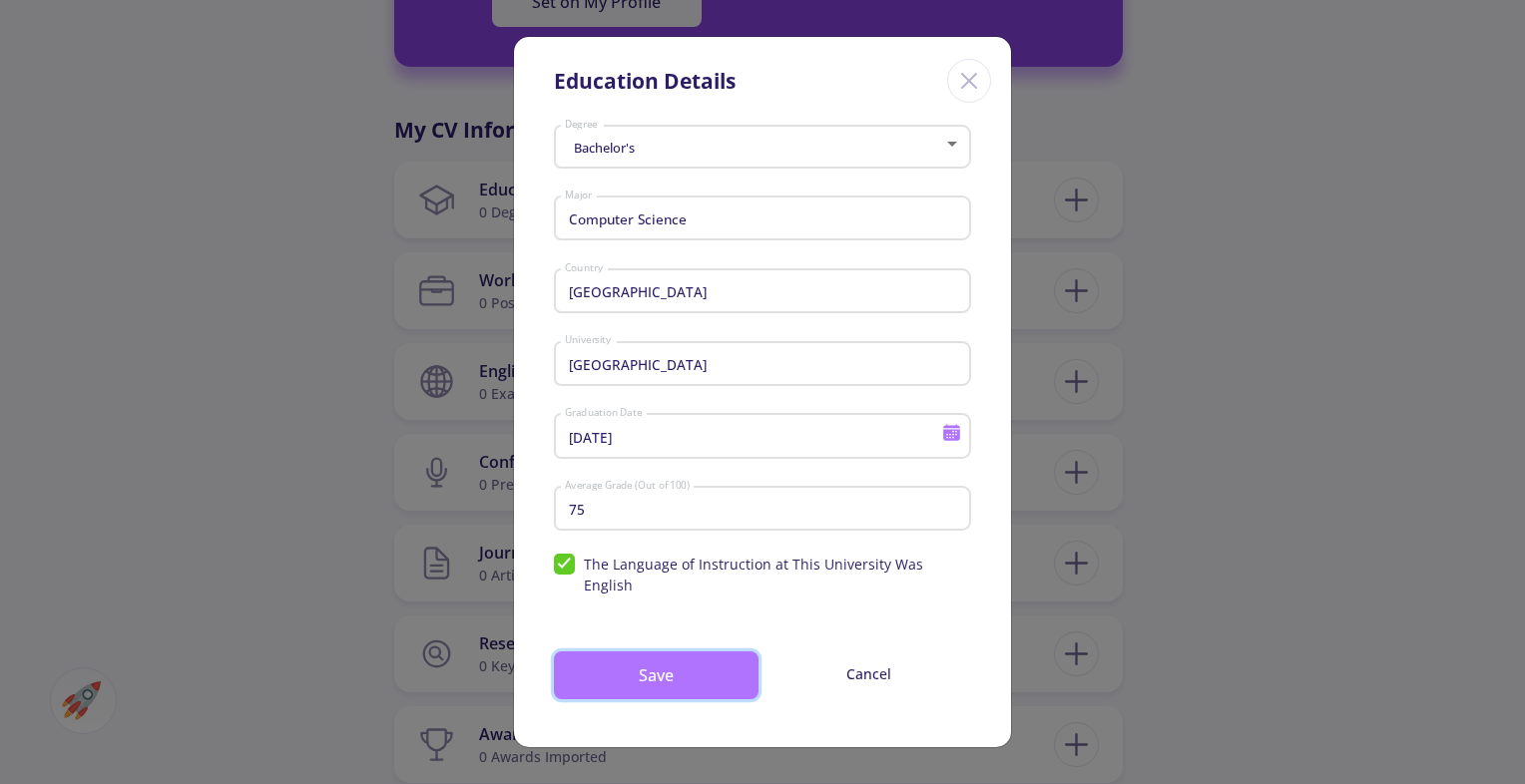click on "Save" at bounding box center (656, 675) 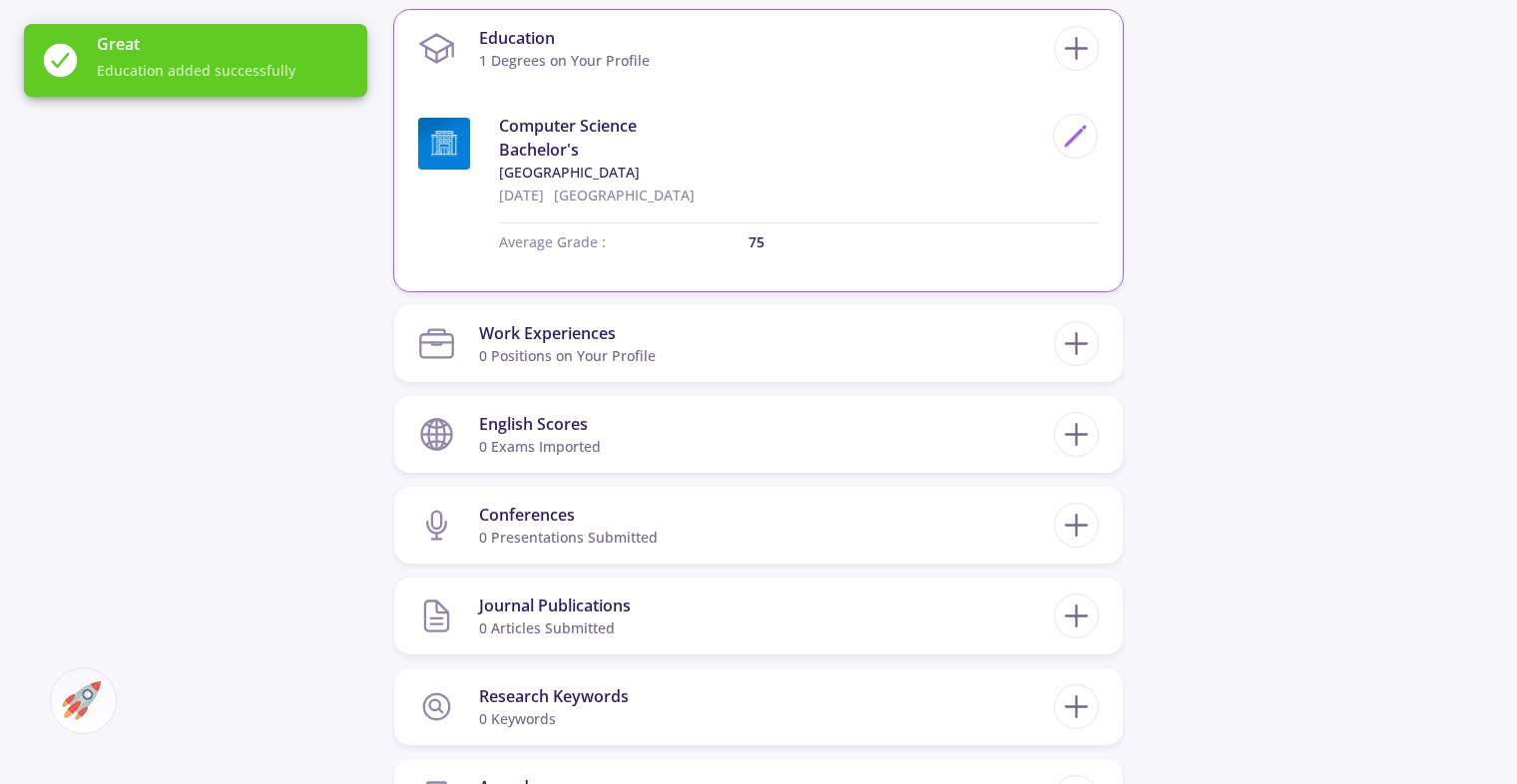 scroll, scrollTop: 974, scrollLeft: 0, axis: vertical 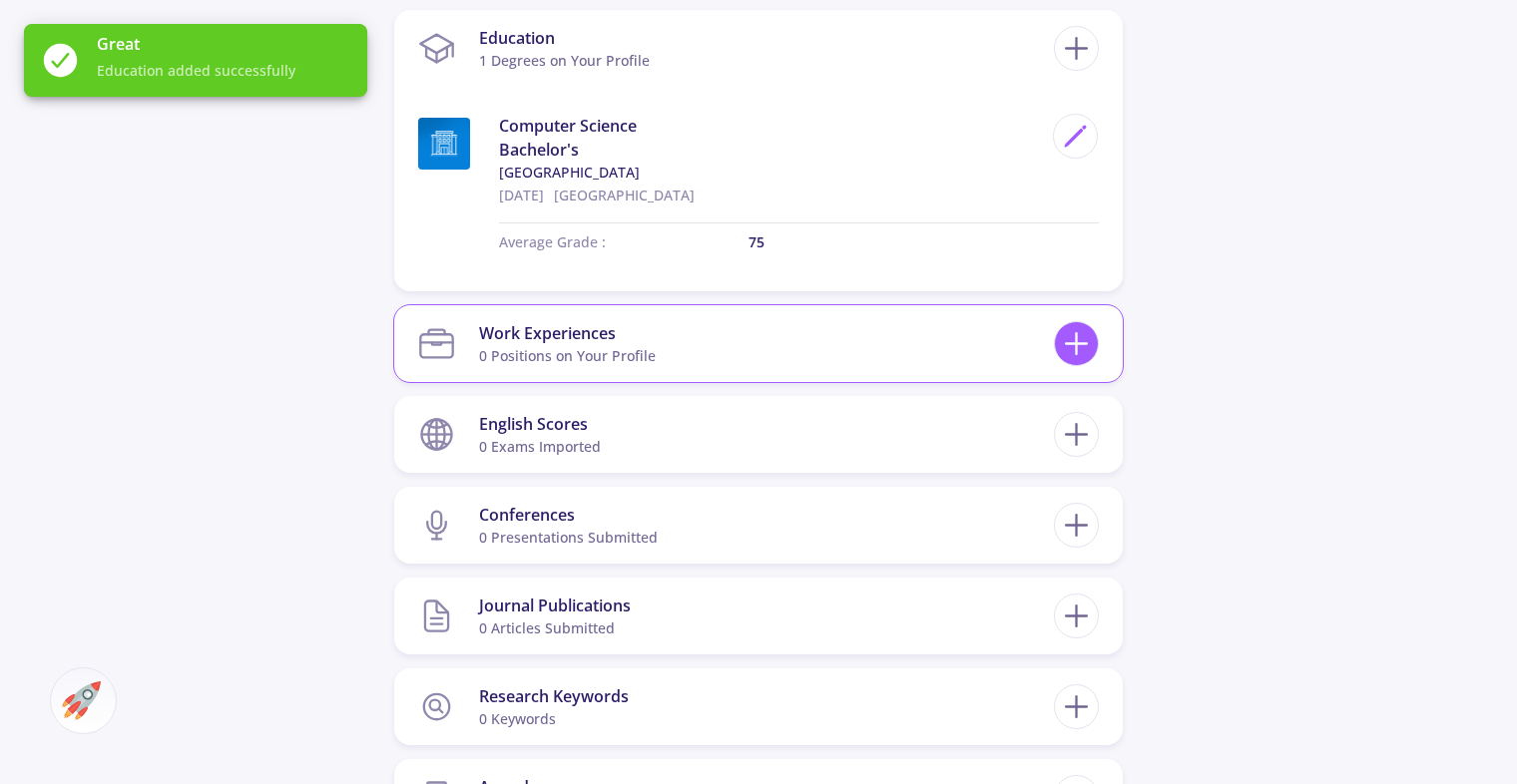 click 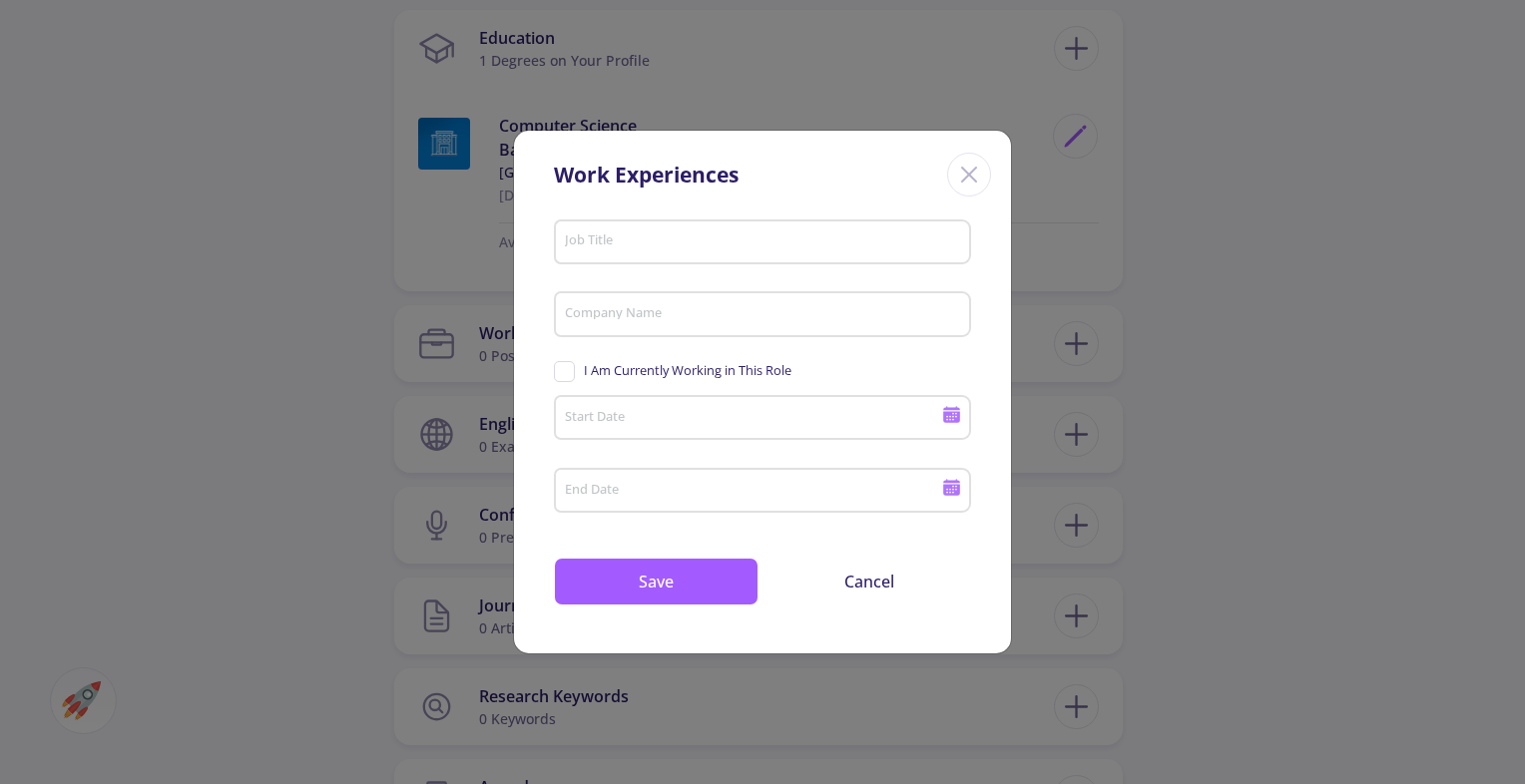 click 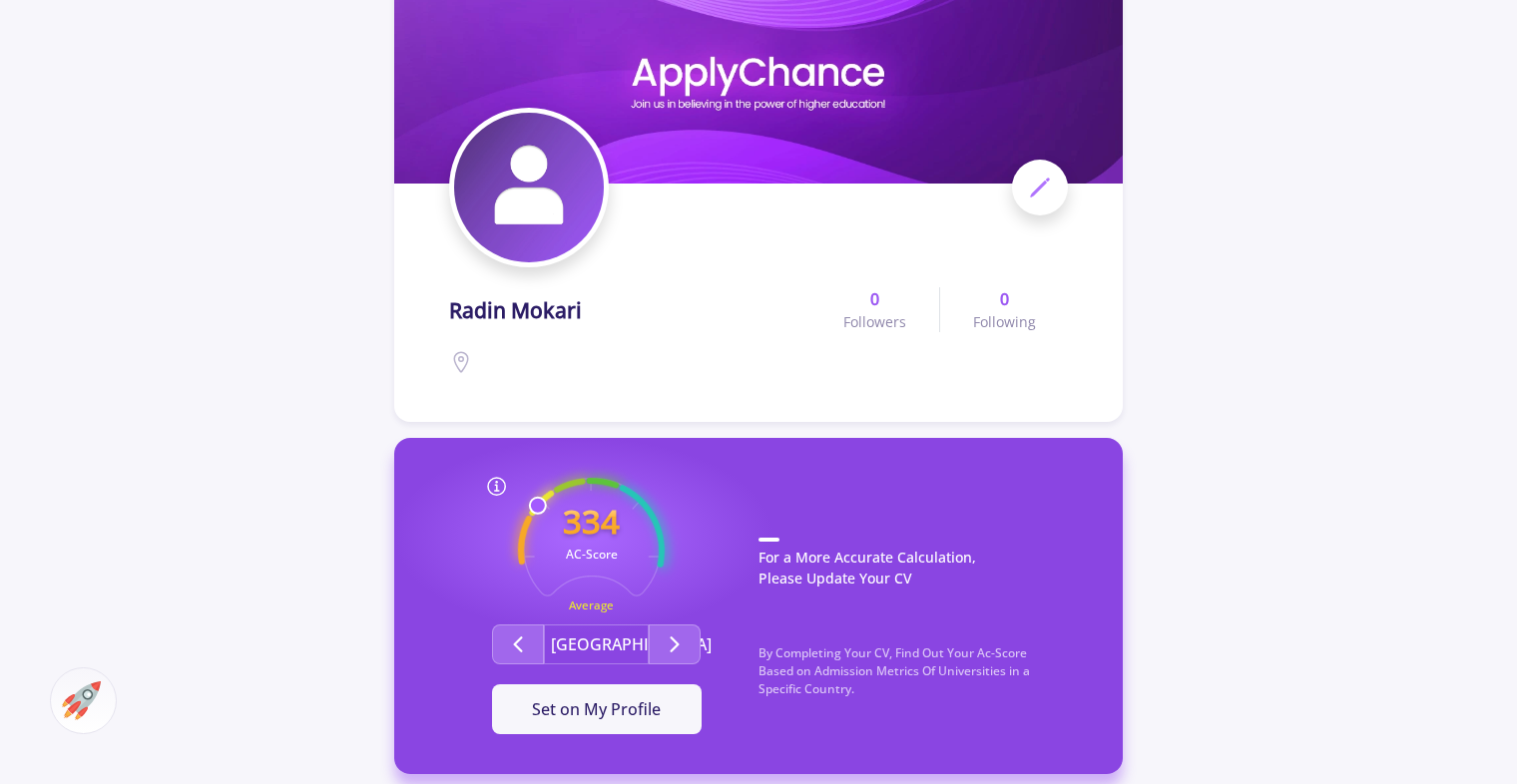 scroll, scrollTop: 0, scrollLeft: 0, axis: both 